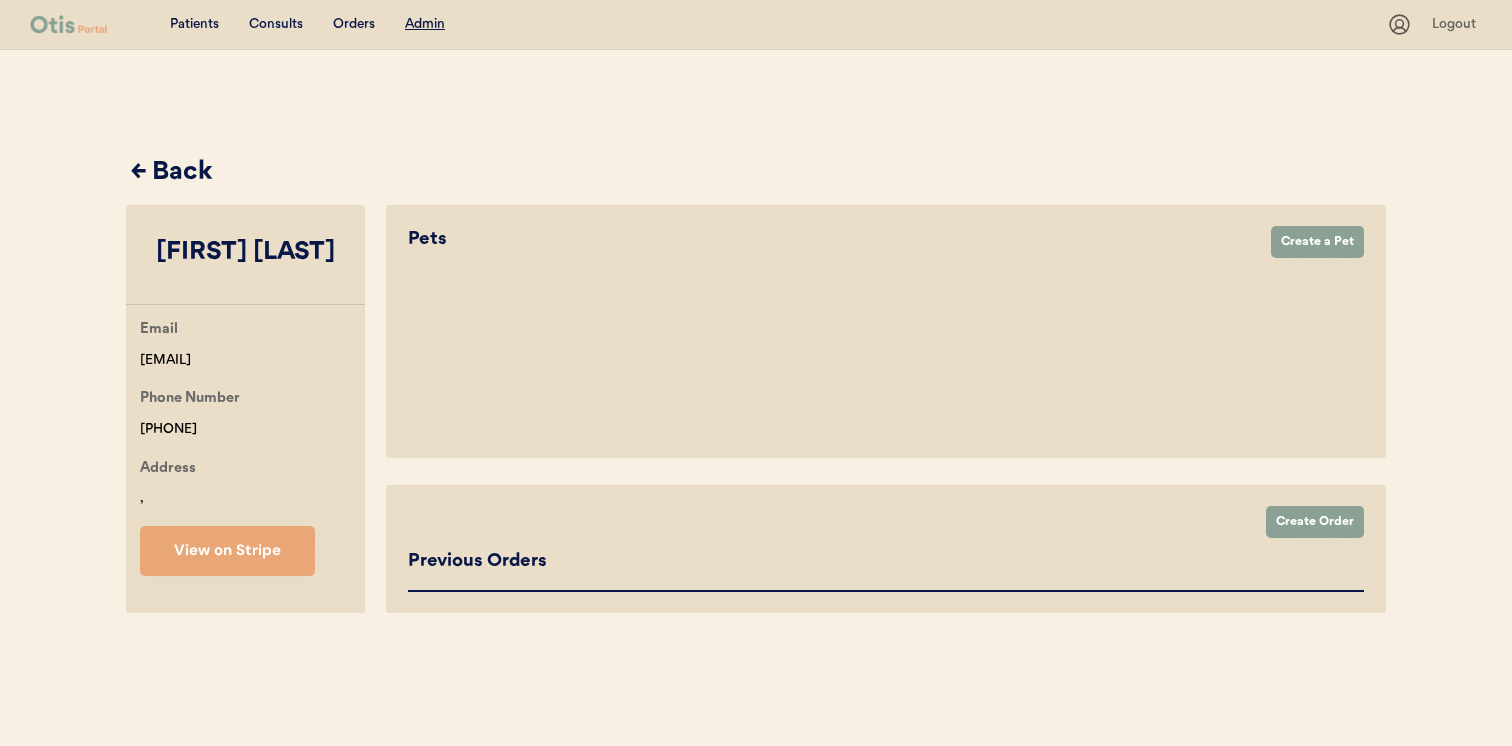 scroll, scrollTop: 0, scrollLeft: 0, axis: both 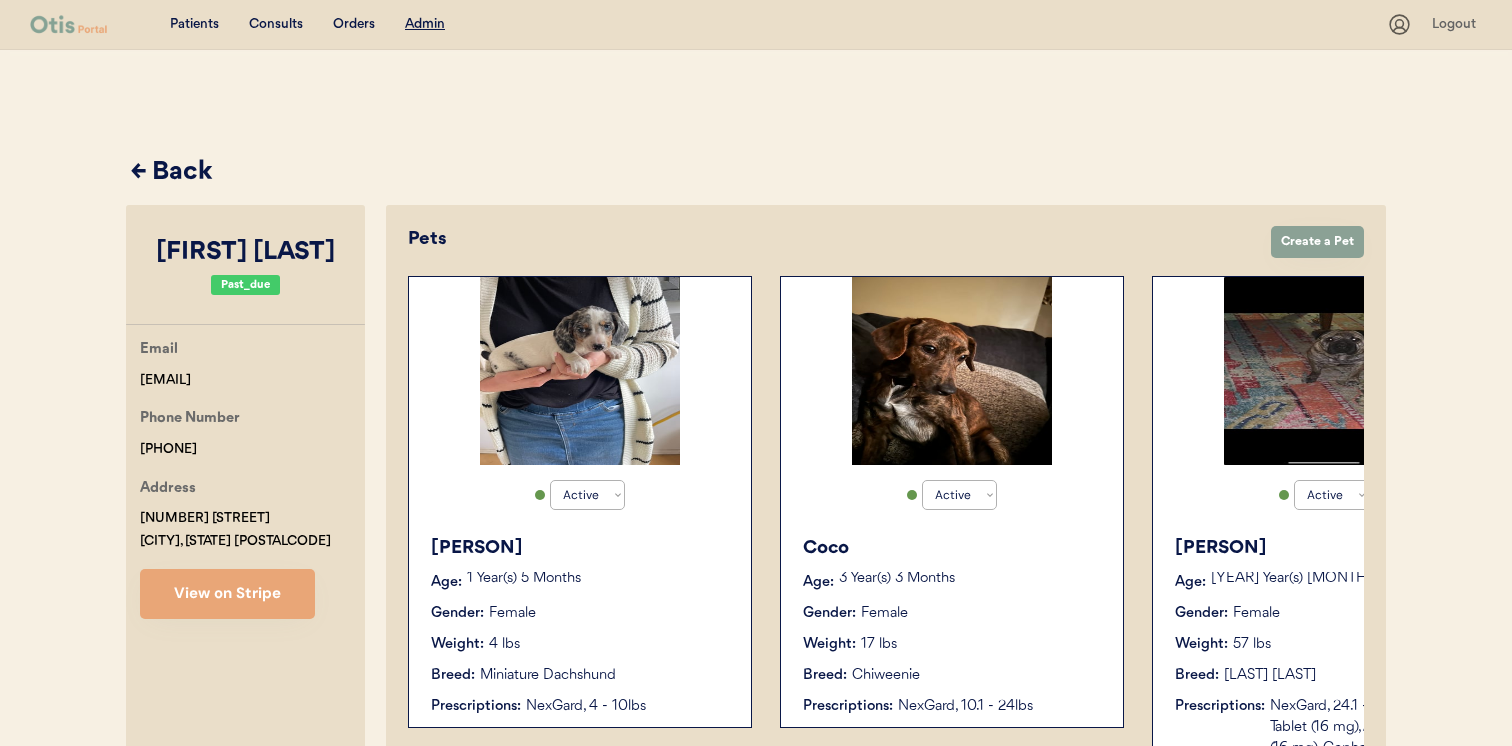 click on "1 Year(s) 5 Months" at bounding box center (599, 579) 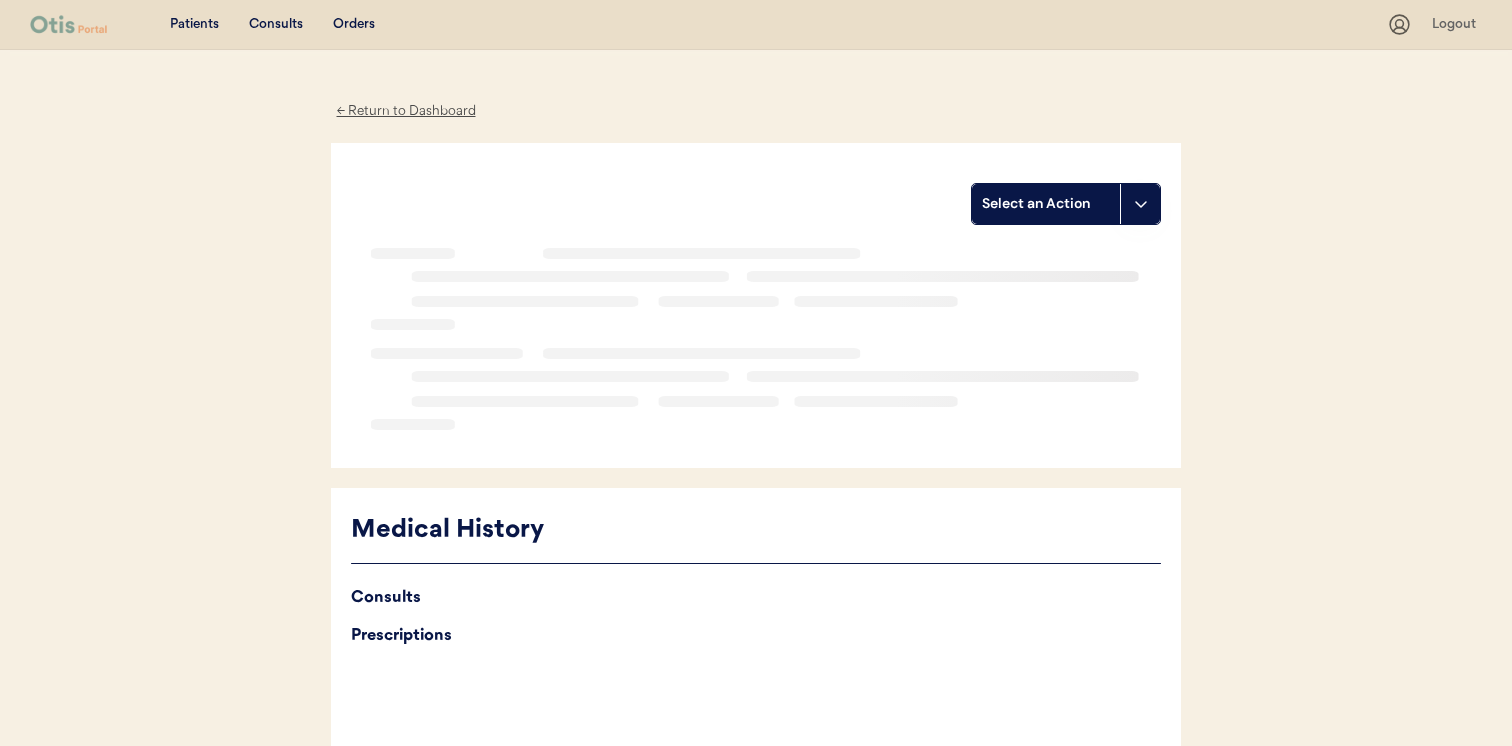 scroll, scrollTop: 0, scrollLeft: 0, axis: both 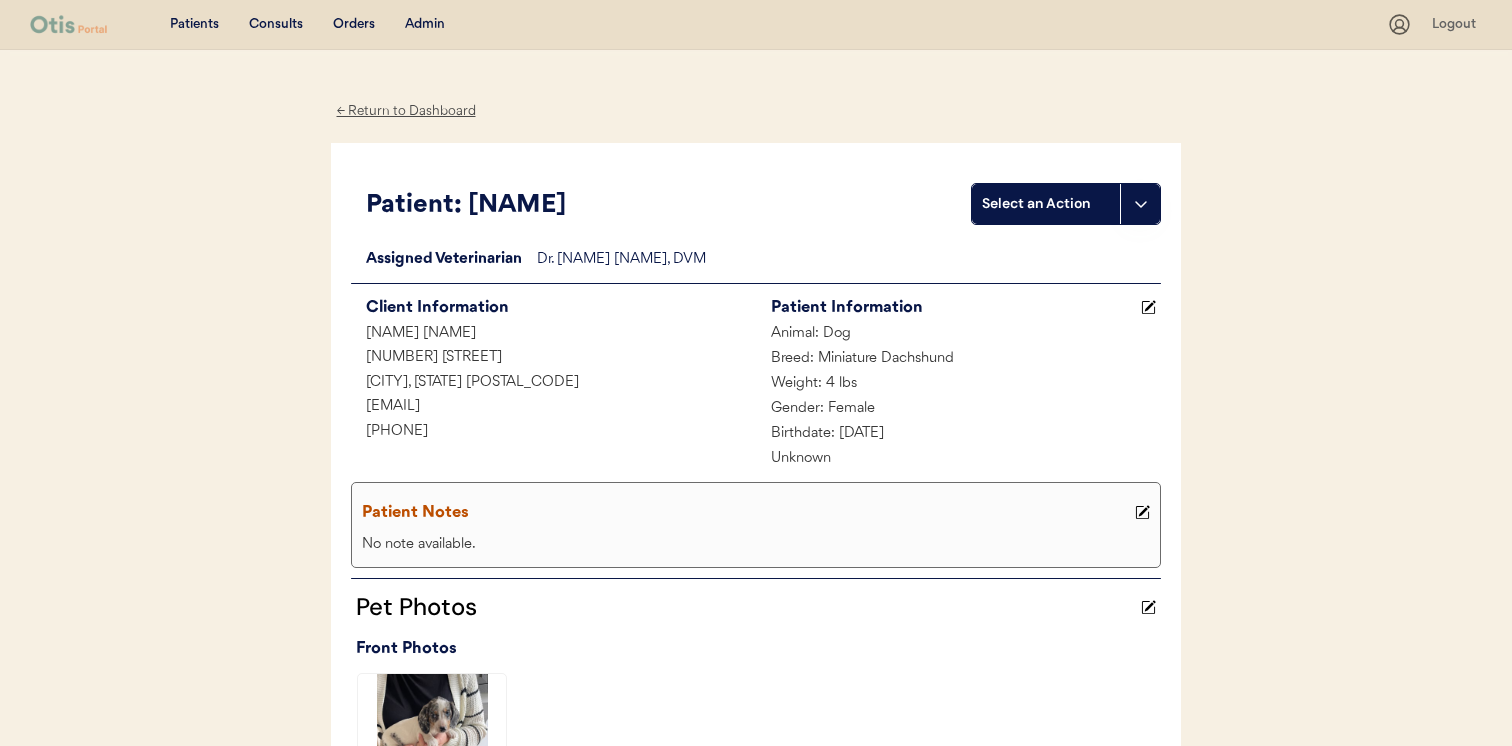 click on "Dr. Erin Belleville, DVM" at bounding box center (849, 260) 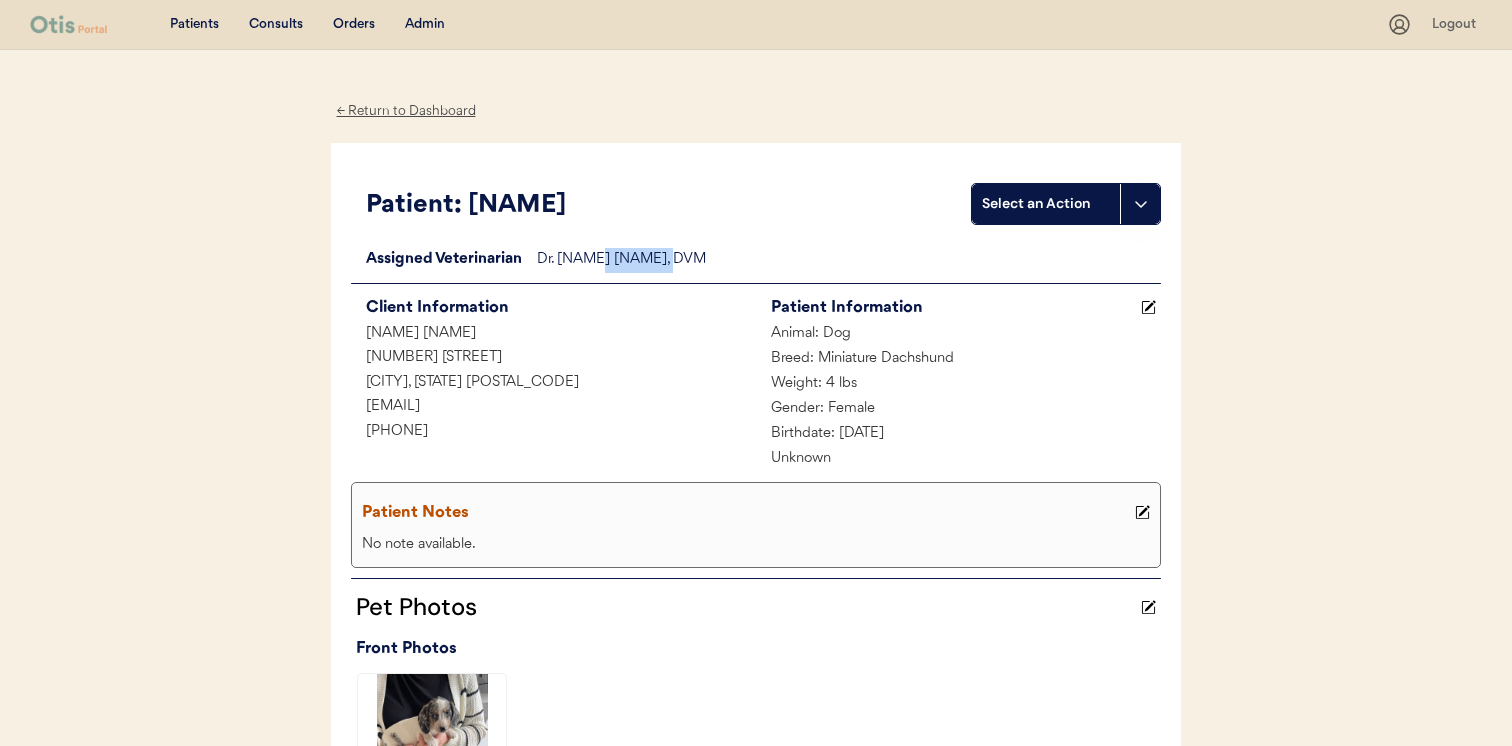 click on "Dr. Erin Belleville, DVM" at bounding box center [849, 260] 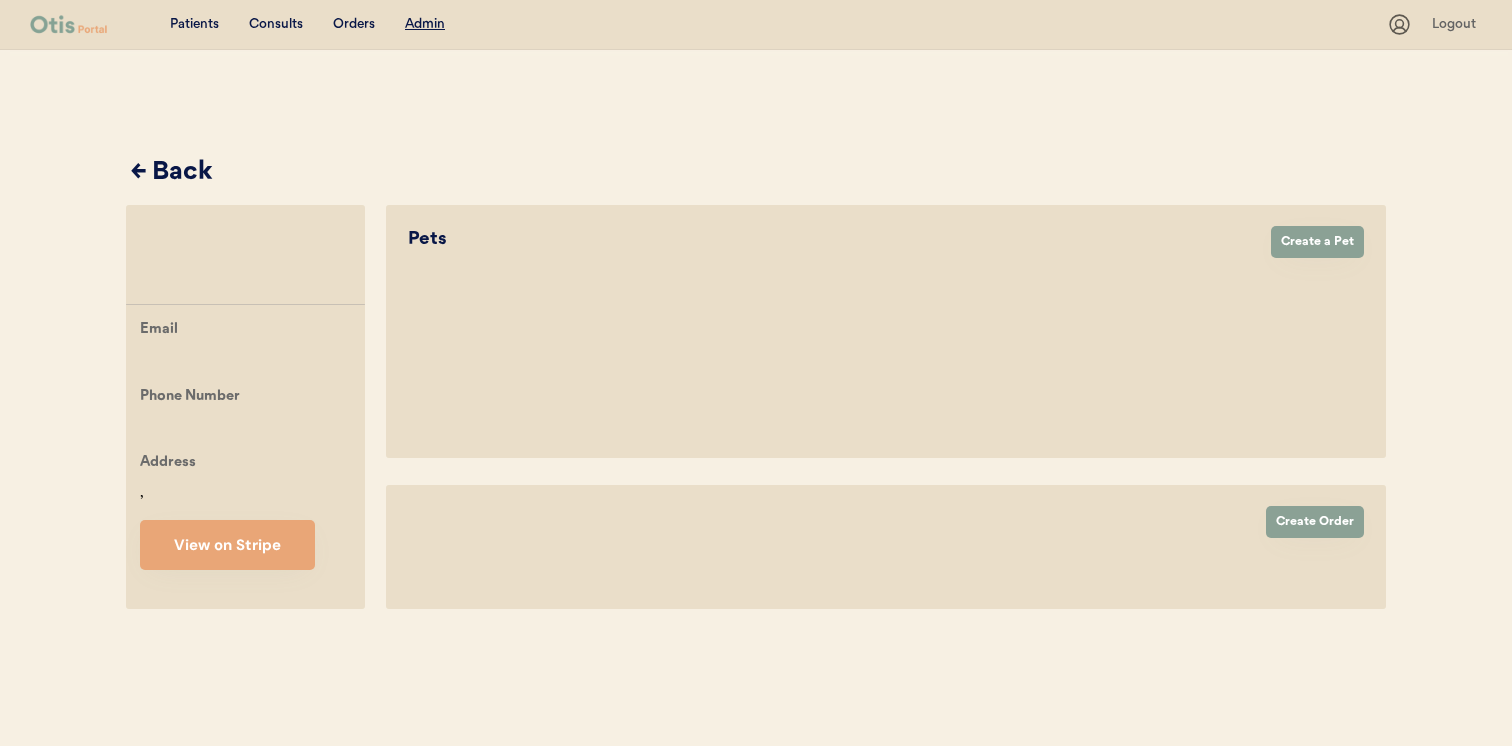 scroll, scrollTop: 0, scrollLeft: 0, axis: both 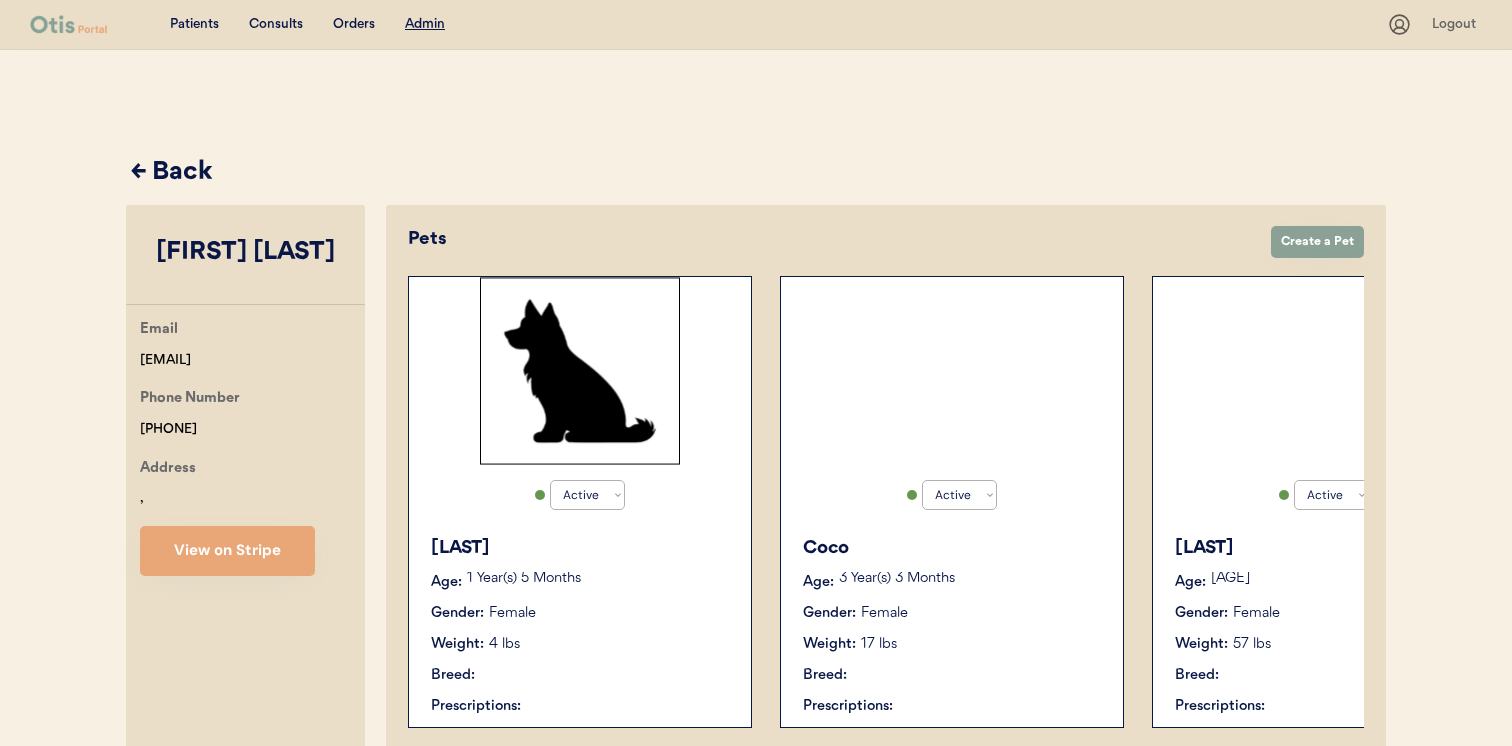 select on "true" 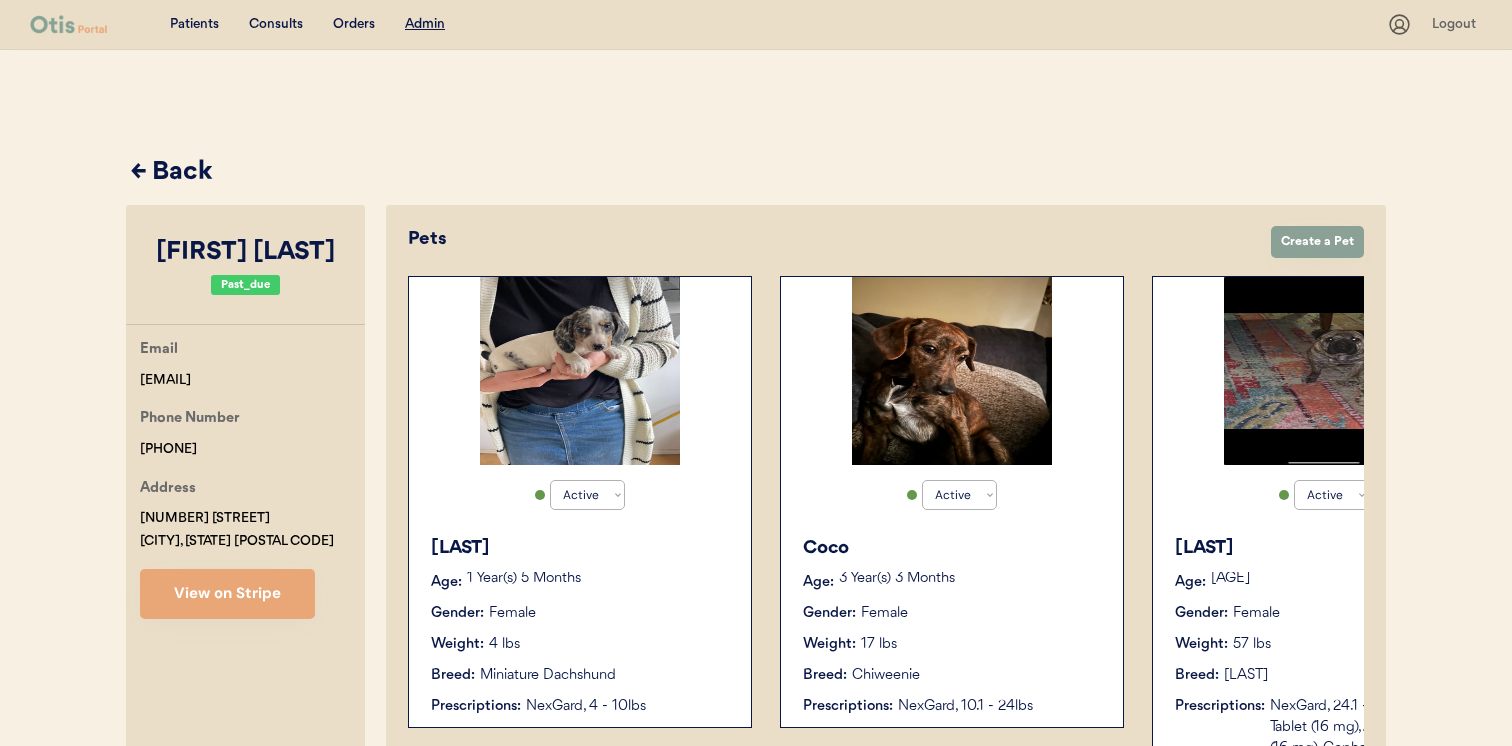 drag, startPoint x: 242, startPoint y: 439, endPoint x: 132, endPoint y: 438, distance: 110.00455 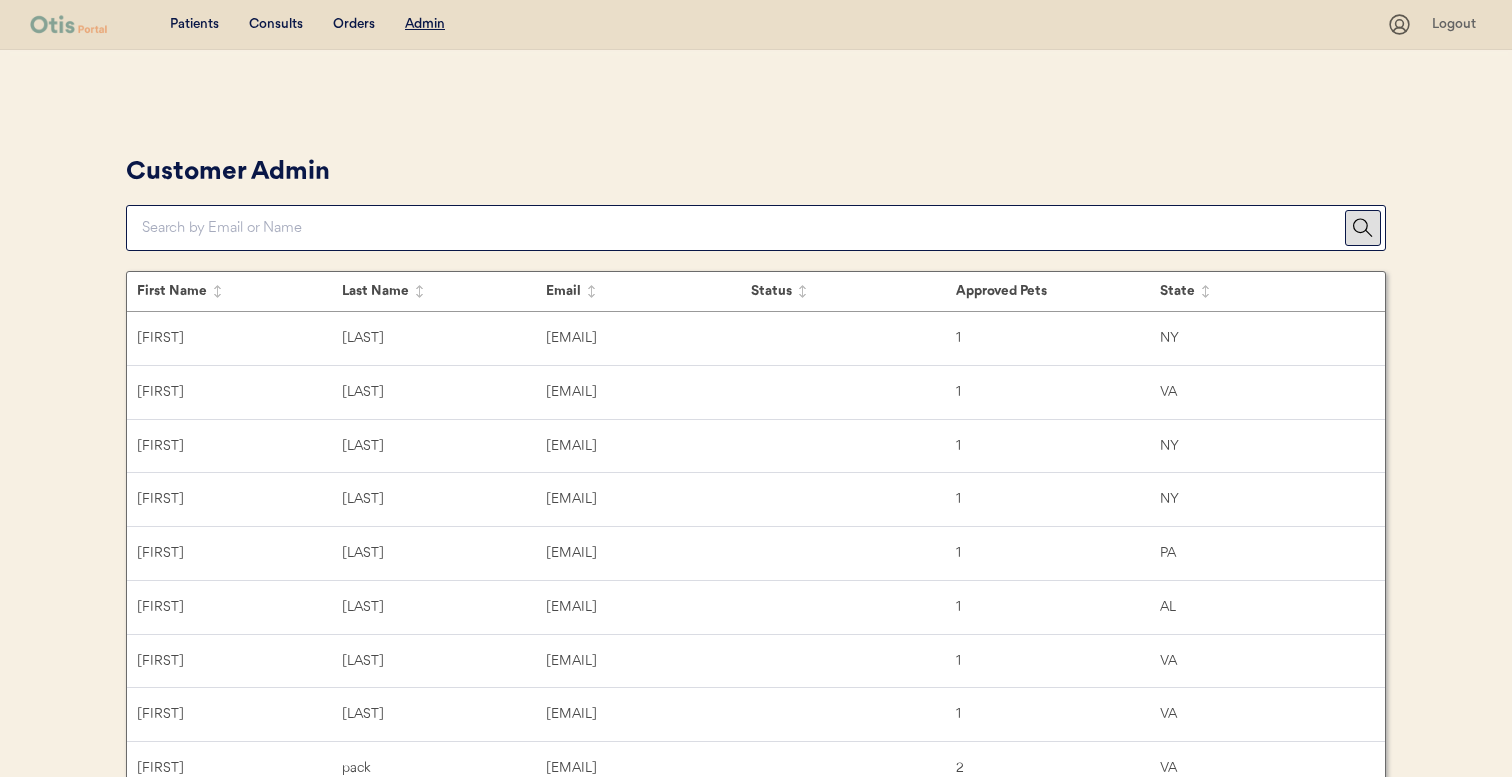 scroll, scrollTop: 0, scrollLeft: 0, axis: both 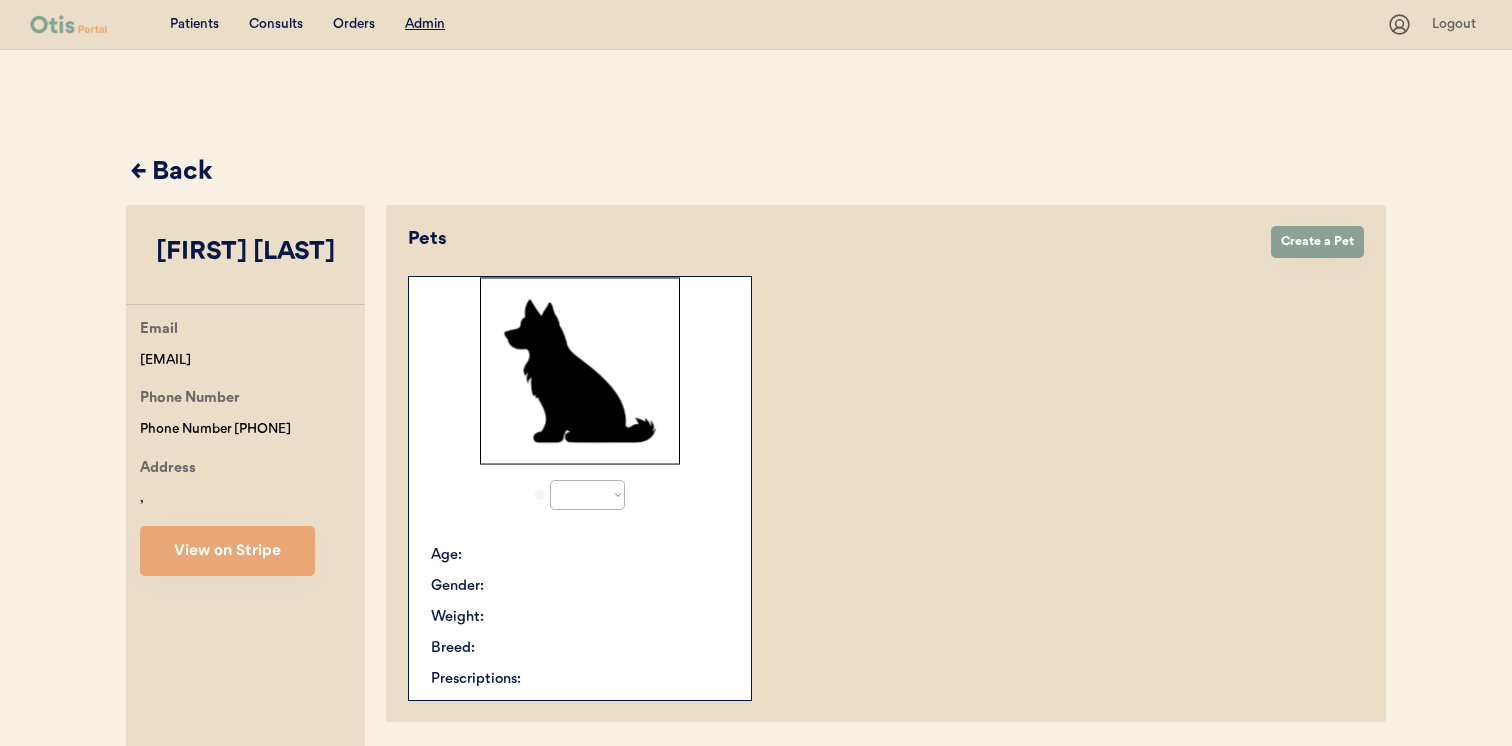 select on "true" 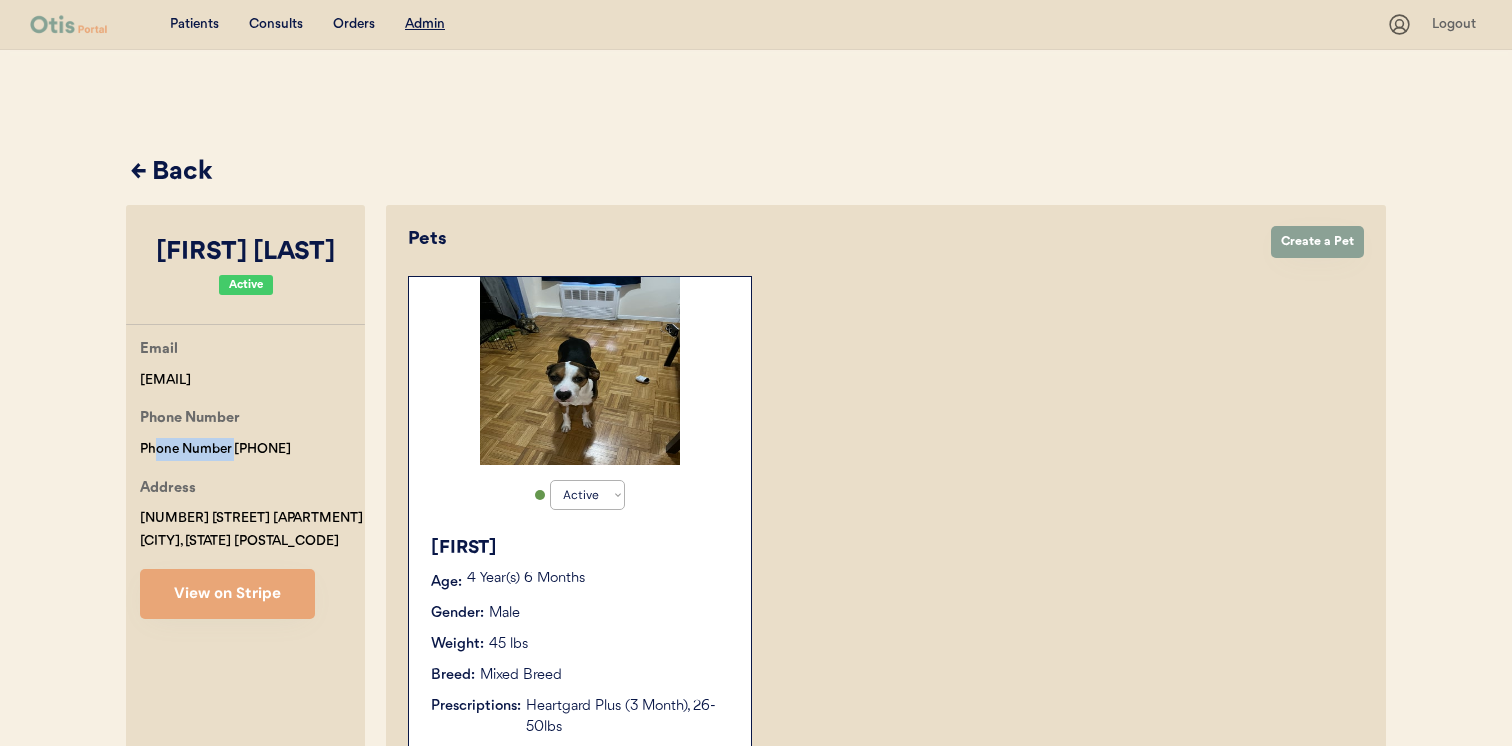 drag, startPoint x: 157, startPoint y: 448, endPoint x: 277, endPoint y: 447, distance: 120.004166 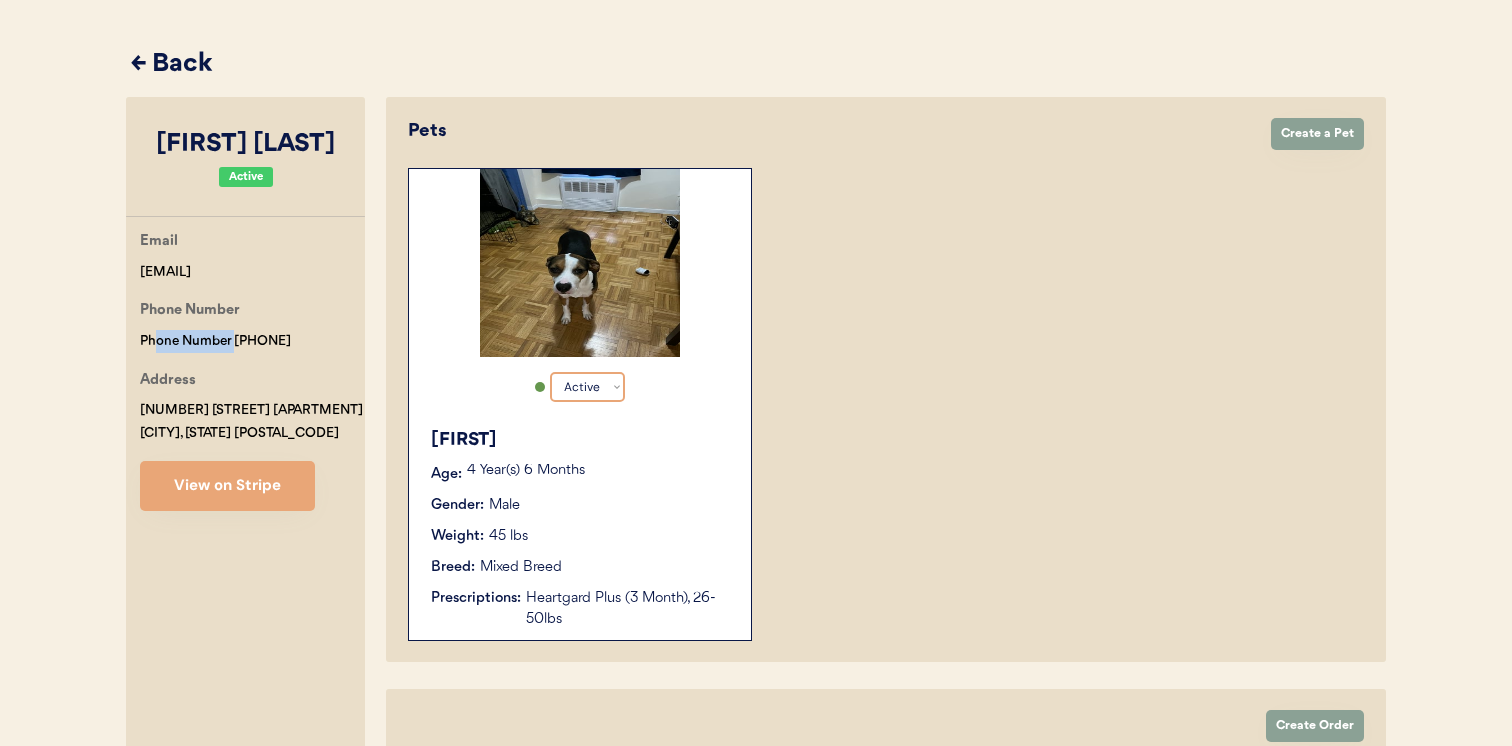 scroll, scrollTop: 172, scrollLeft: 0, axis: vertical 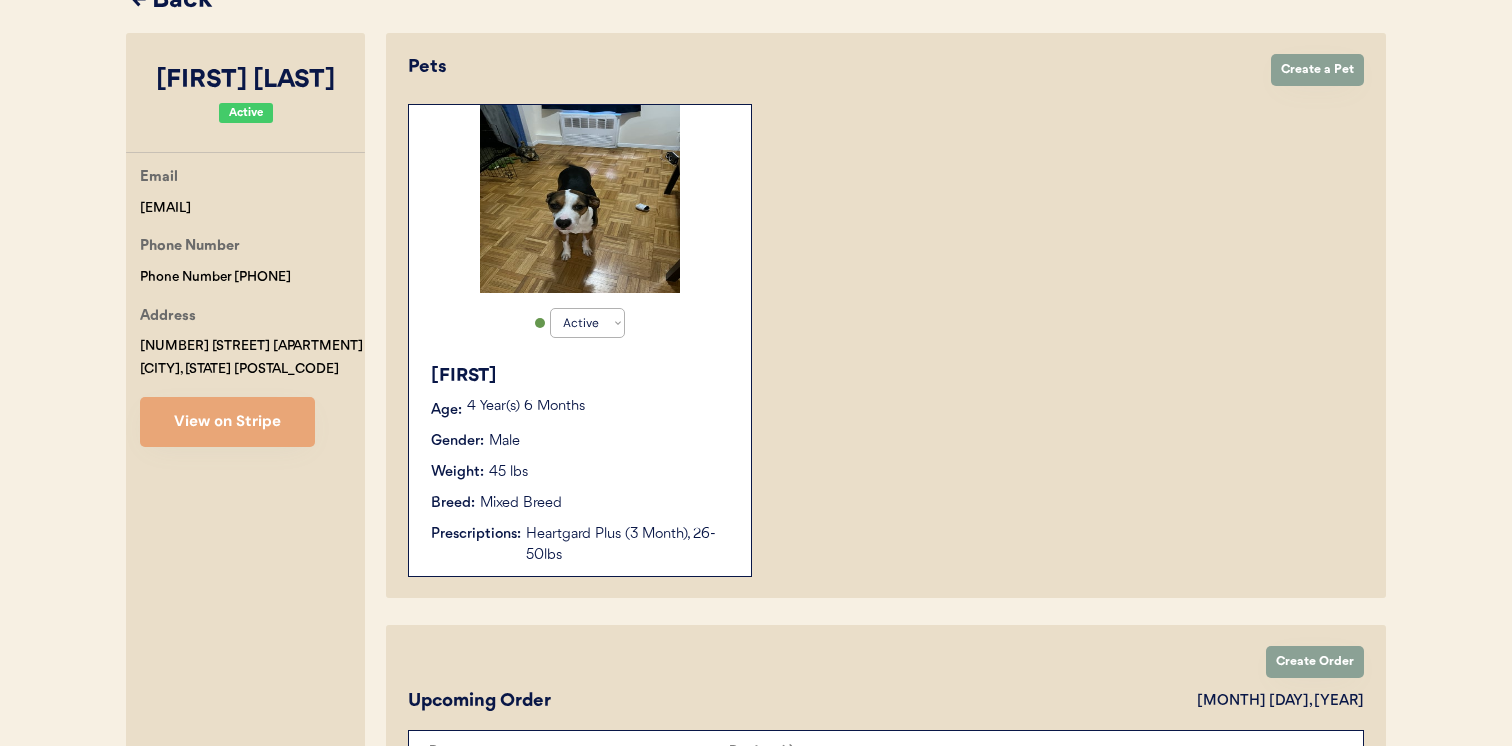 click on "Breed: Mixed Breed" at bounding box center [581, 503] 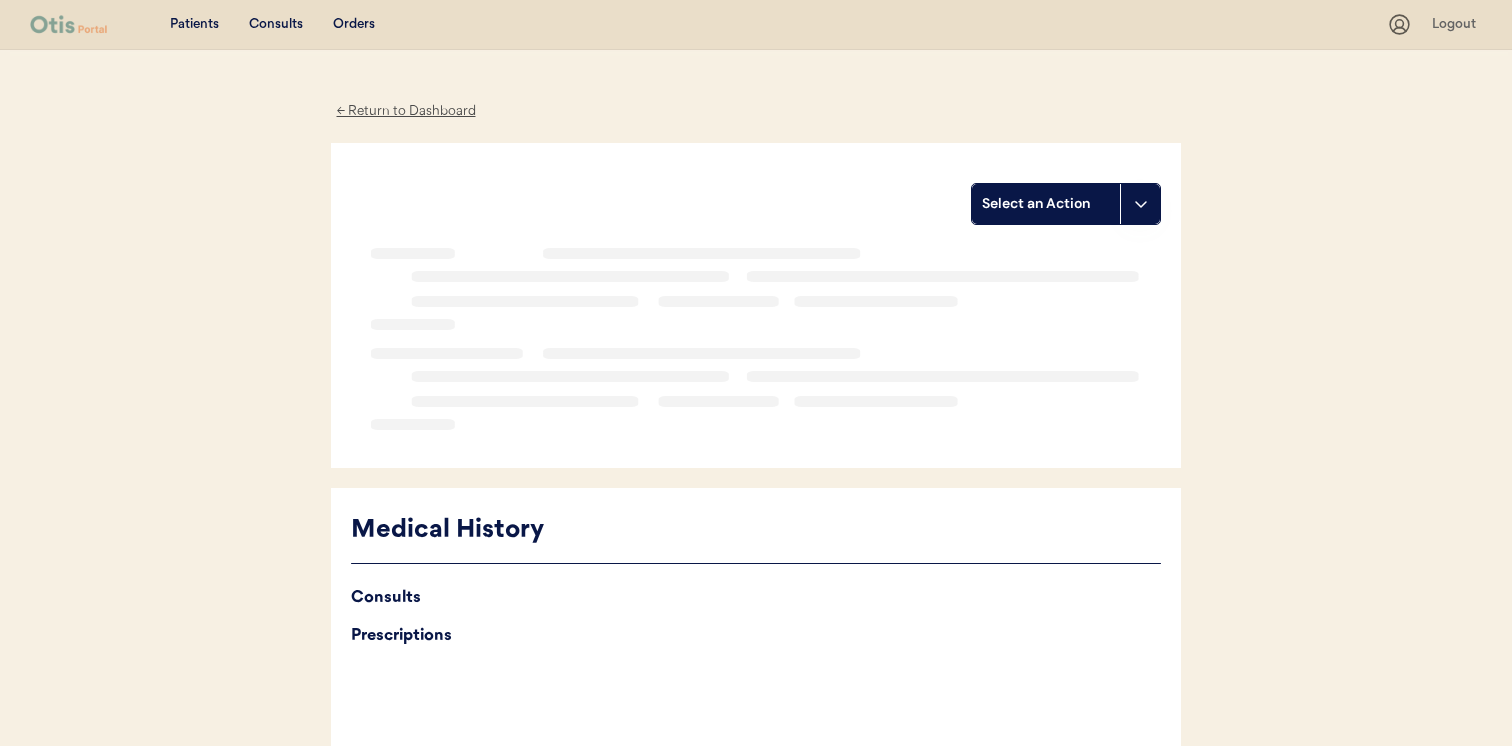 scroll, scrollTop: 0, scrollLeft: 0, axis: both 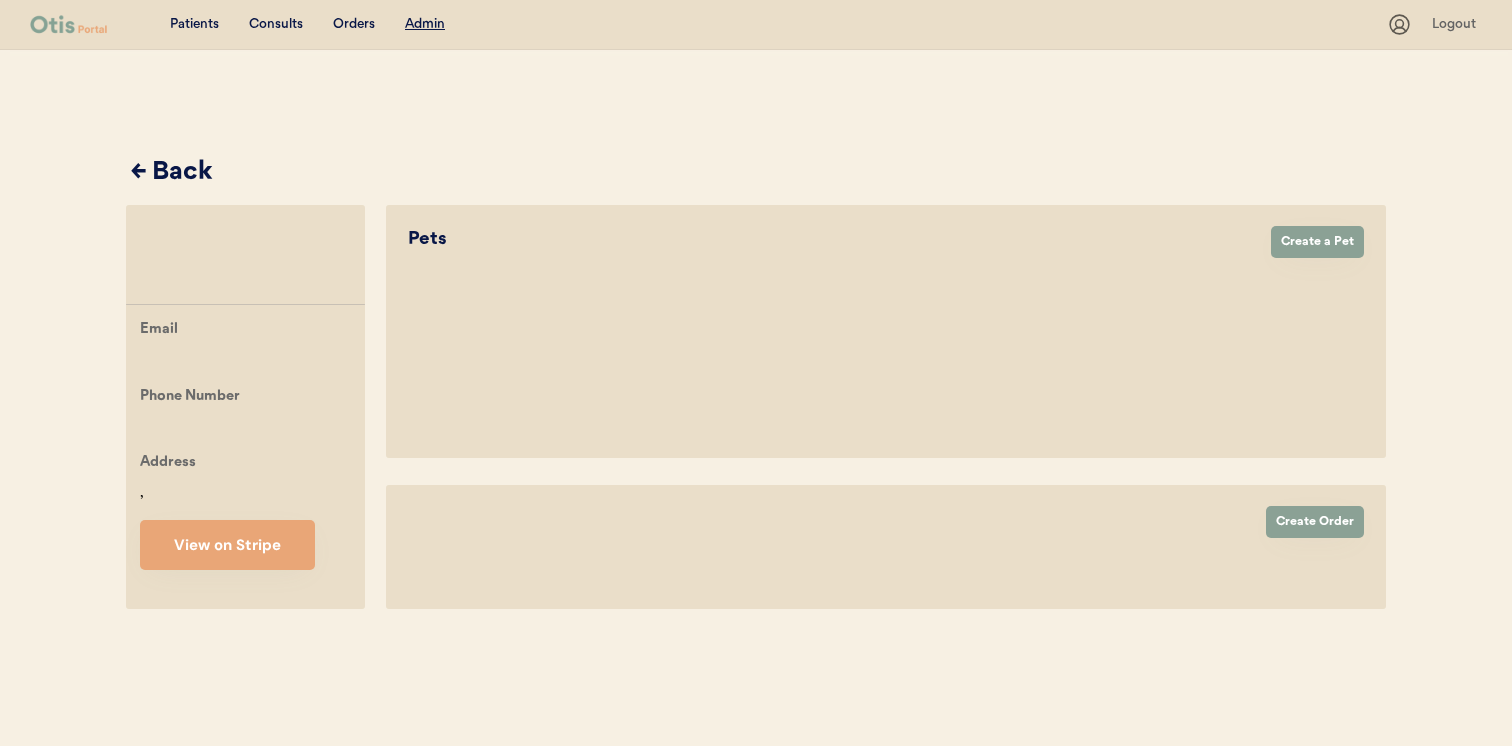 select on "true" 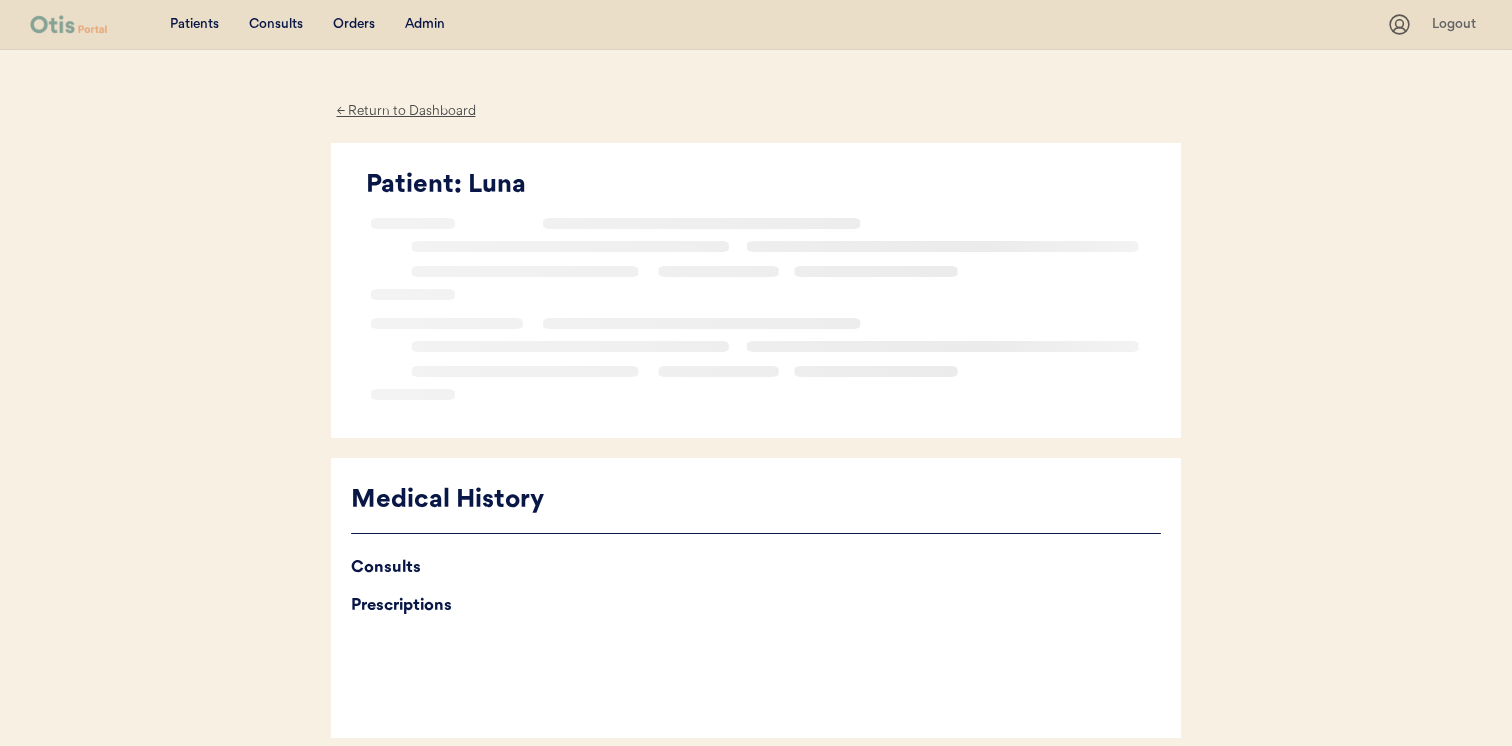 scroll, scrollTop: 0, scrollLeft: 0, axis: both 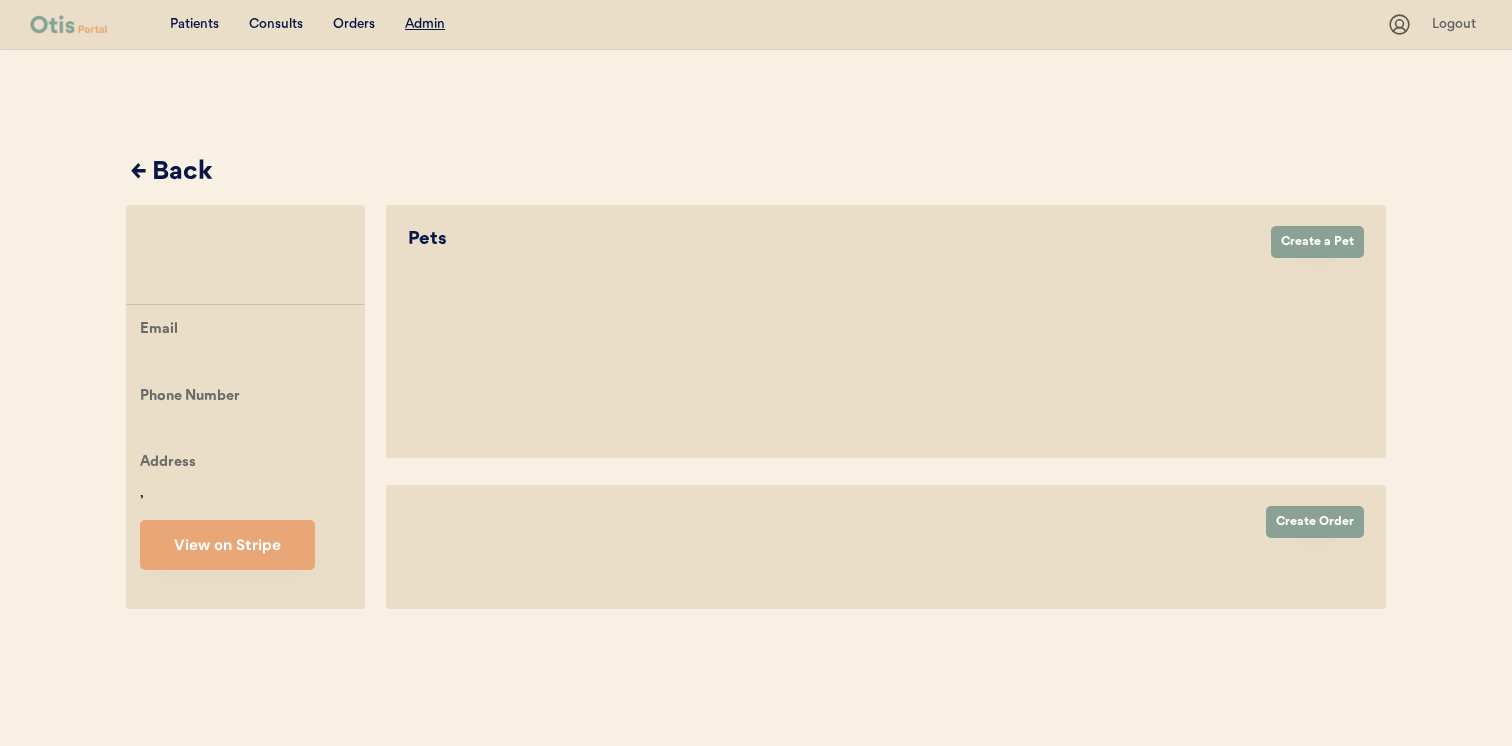 select on "true" 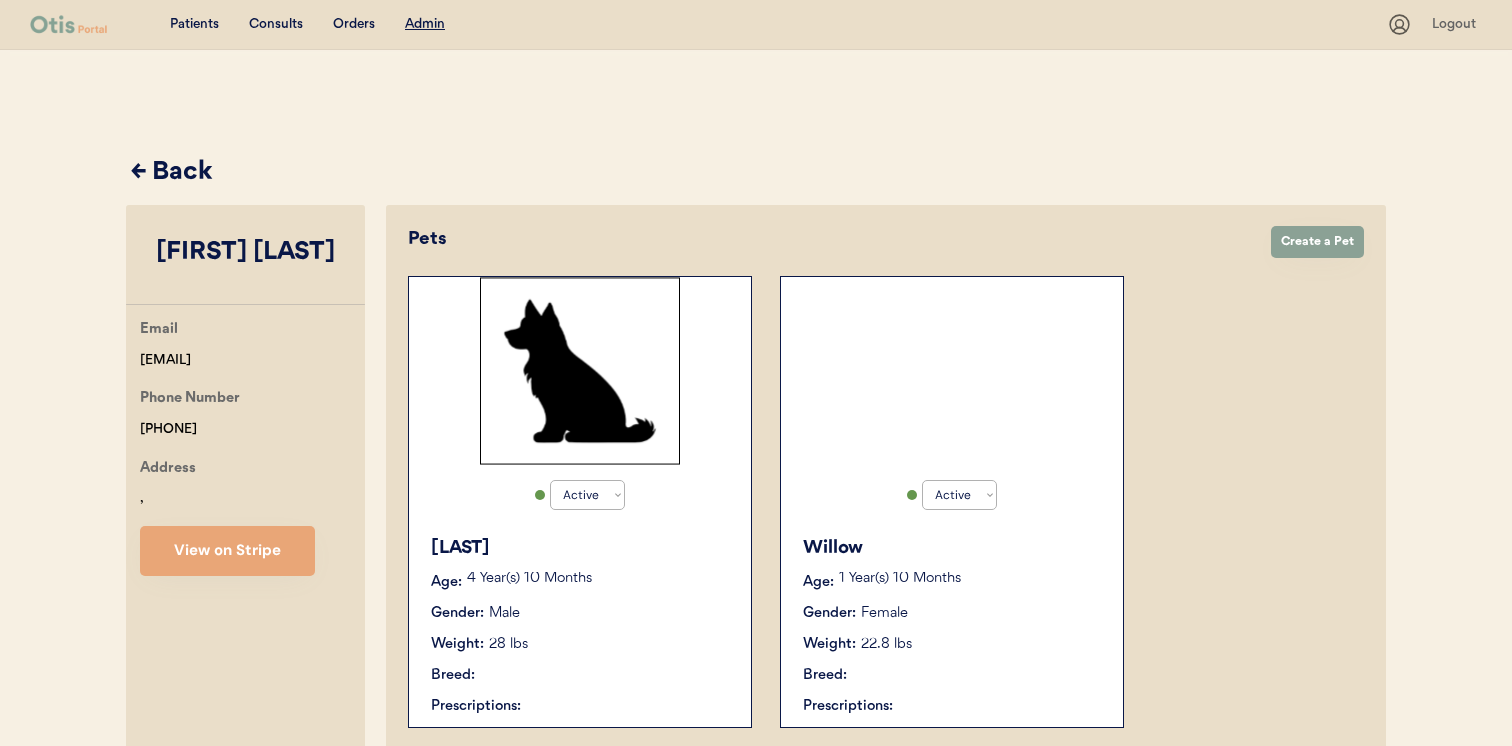 select on "true" 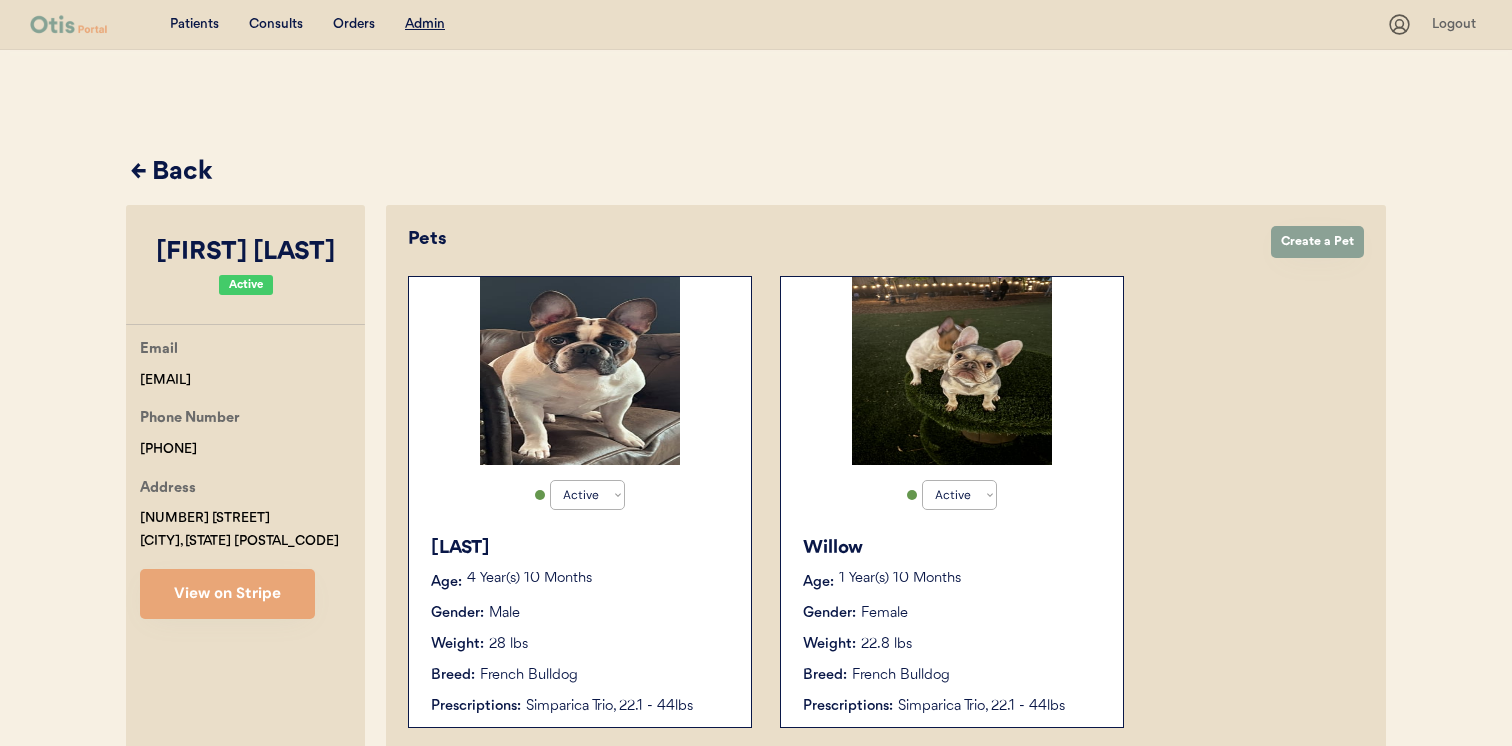 click on "Beauregard" at bounding box center [581, 548] 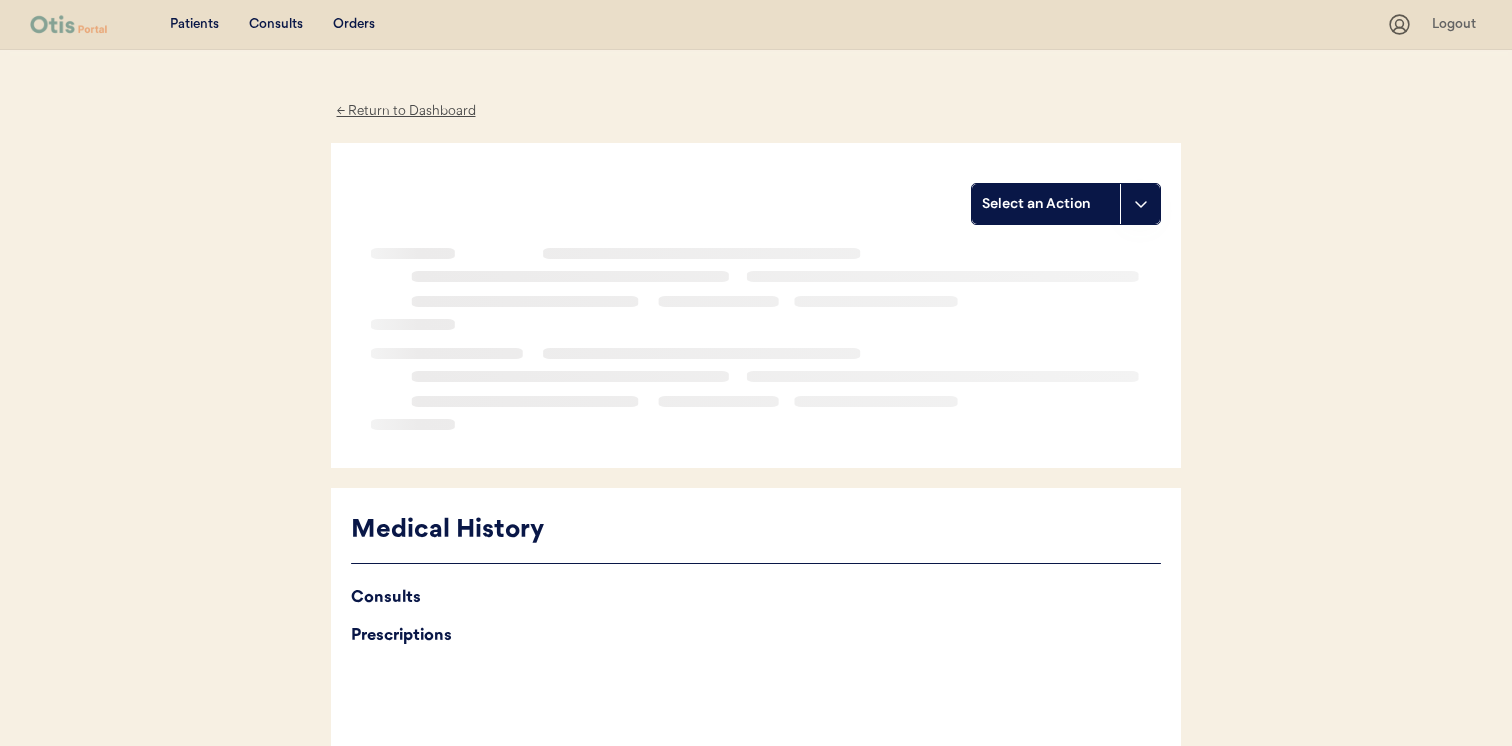 scroll, scrollTop: 0, scrollLeft: 0, axis: both 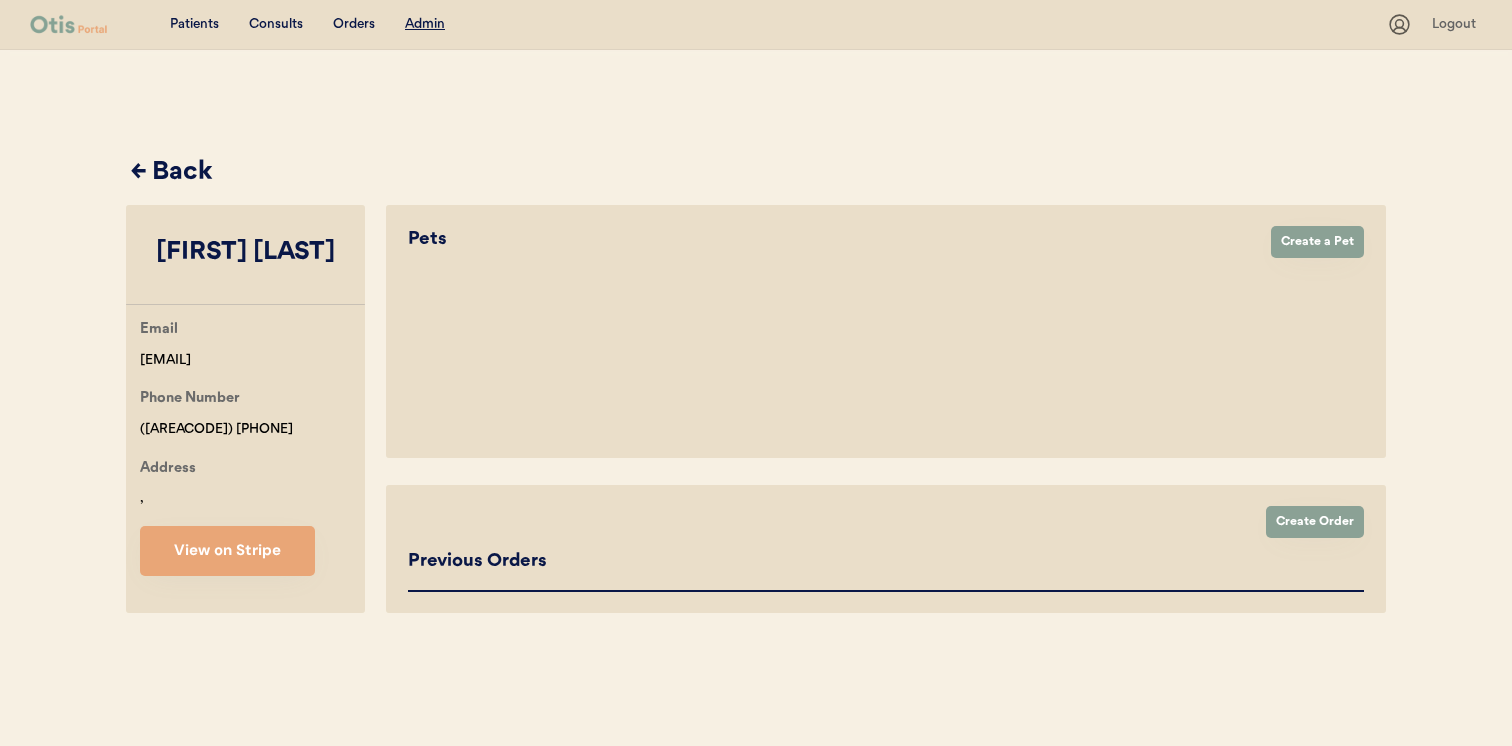 select on "true" 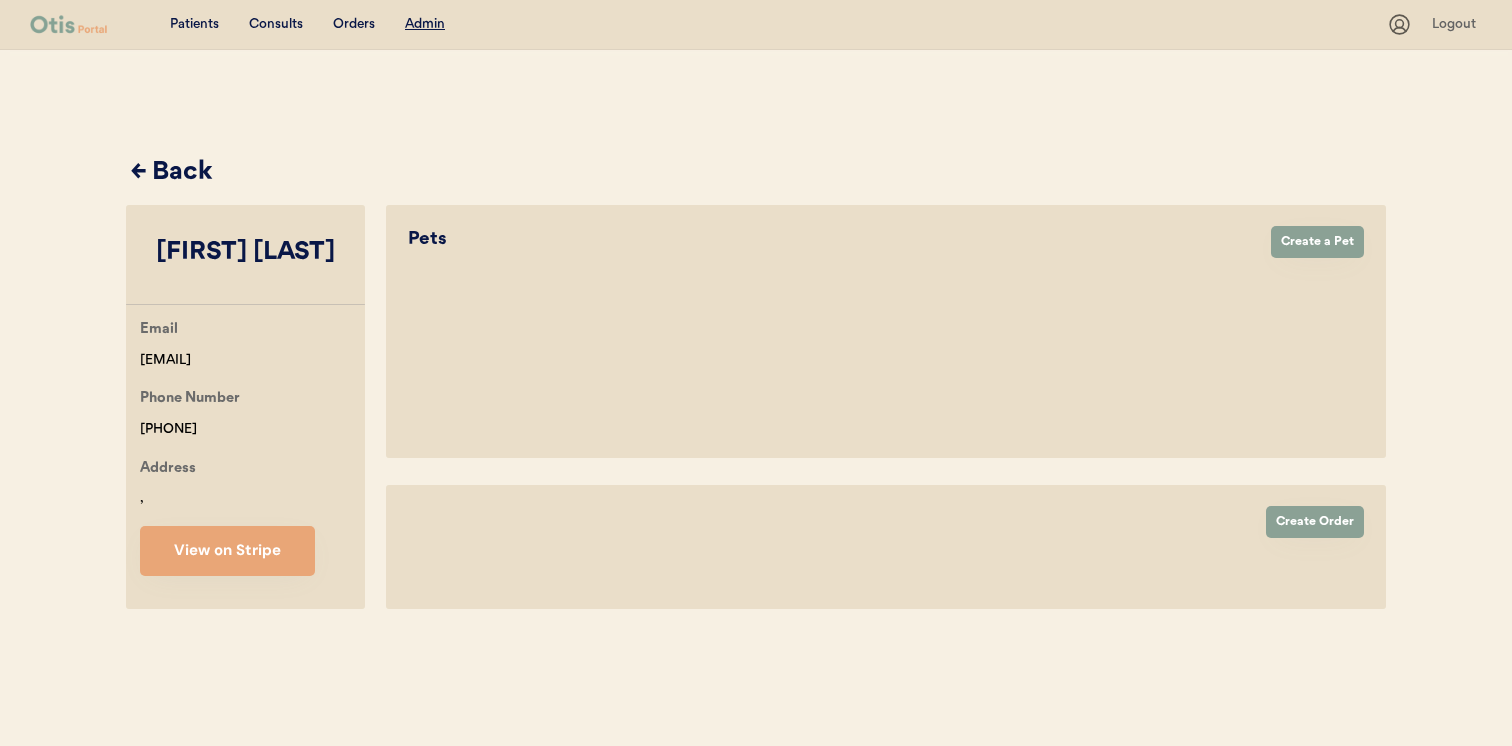scroll, scrollTop: 0, scrollLeft: 0, axis: both 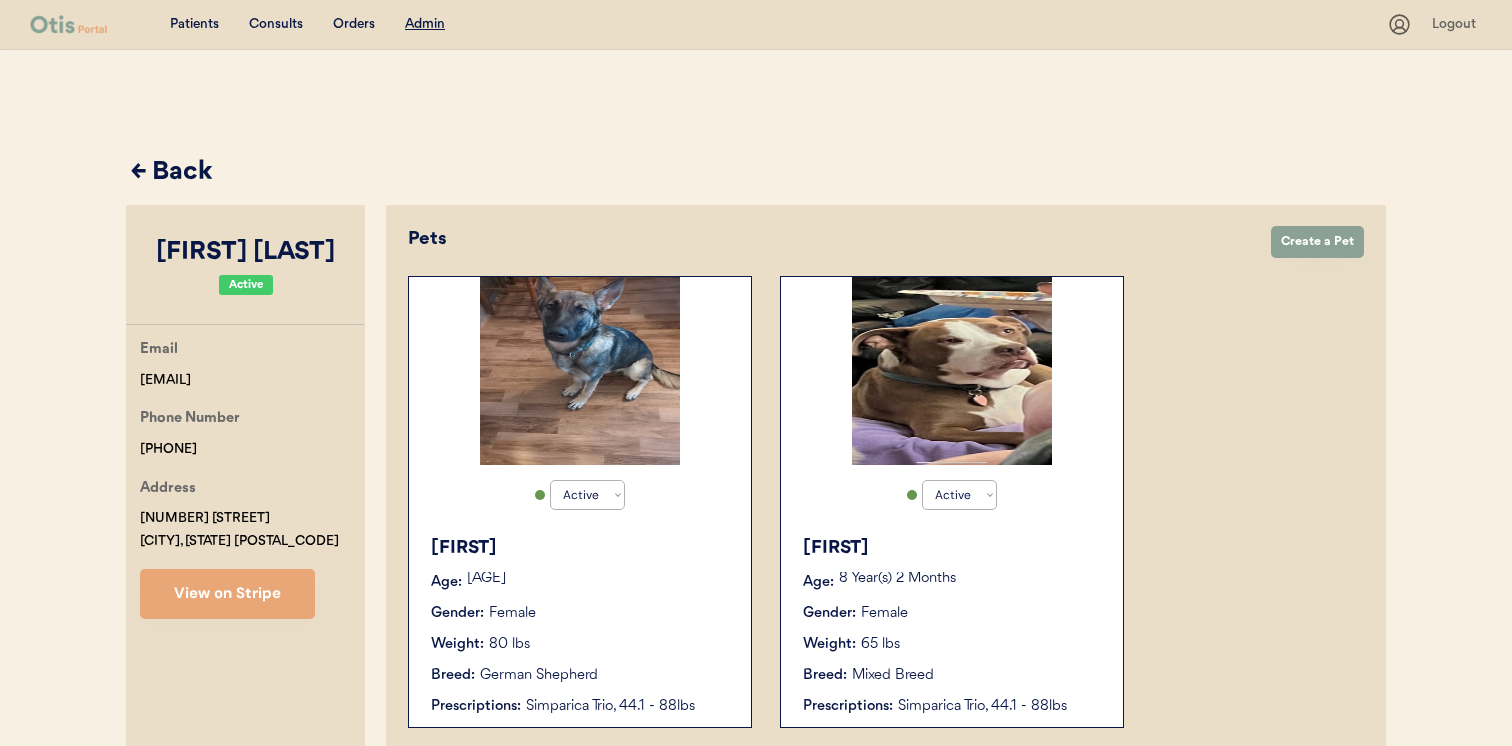 click on "Active Active Inactive Anthea  Age:
2 Year(s) 6 Months
Gender: Female Weight: 80 lbs Breed: German Shepherd Prescriptions: Simparica Trio, 44.1 - 88lbs" at bounding box center (580, 502) 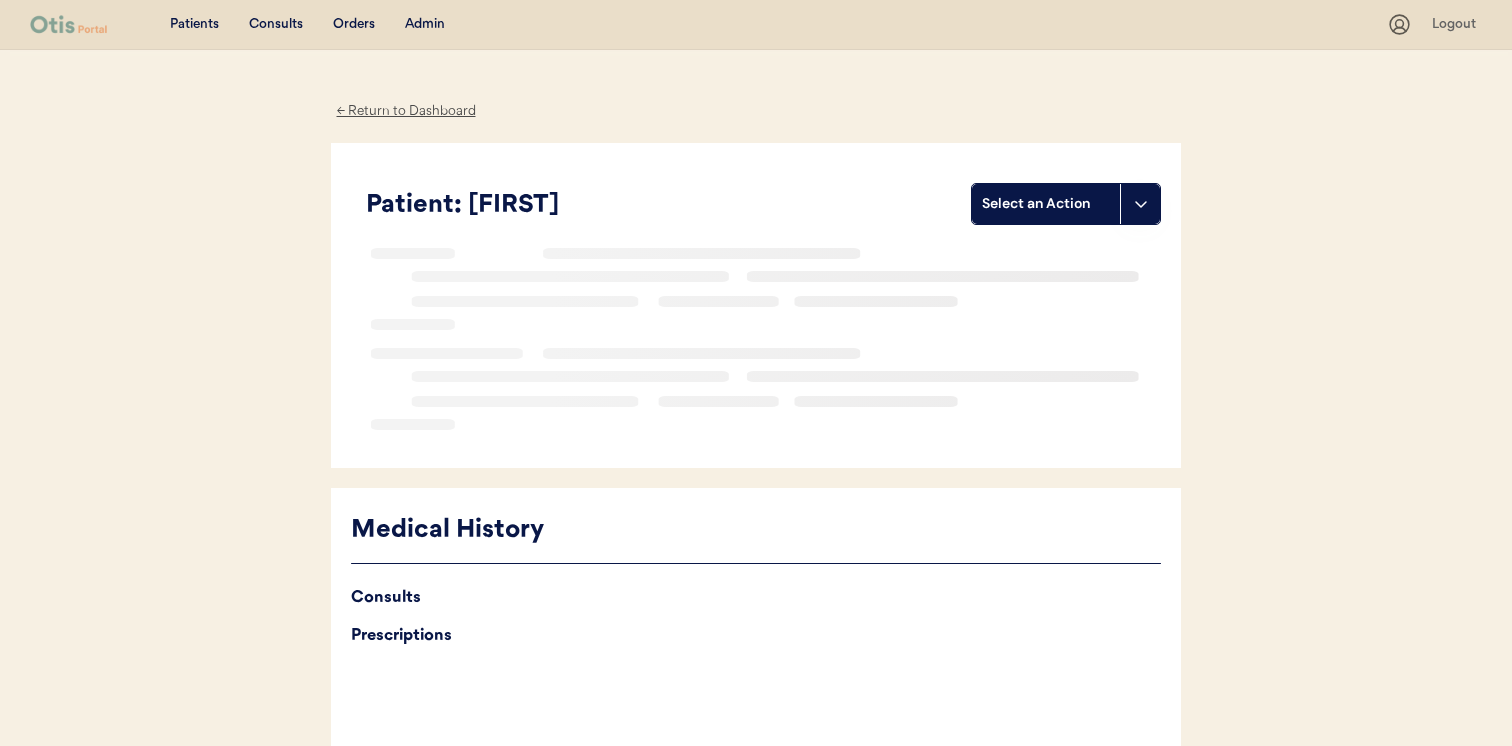 scroll, scrollTop: 0, scrollLeft: 0, axis: both 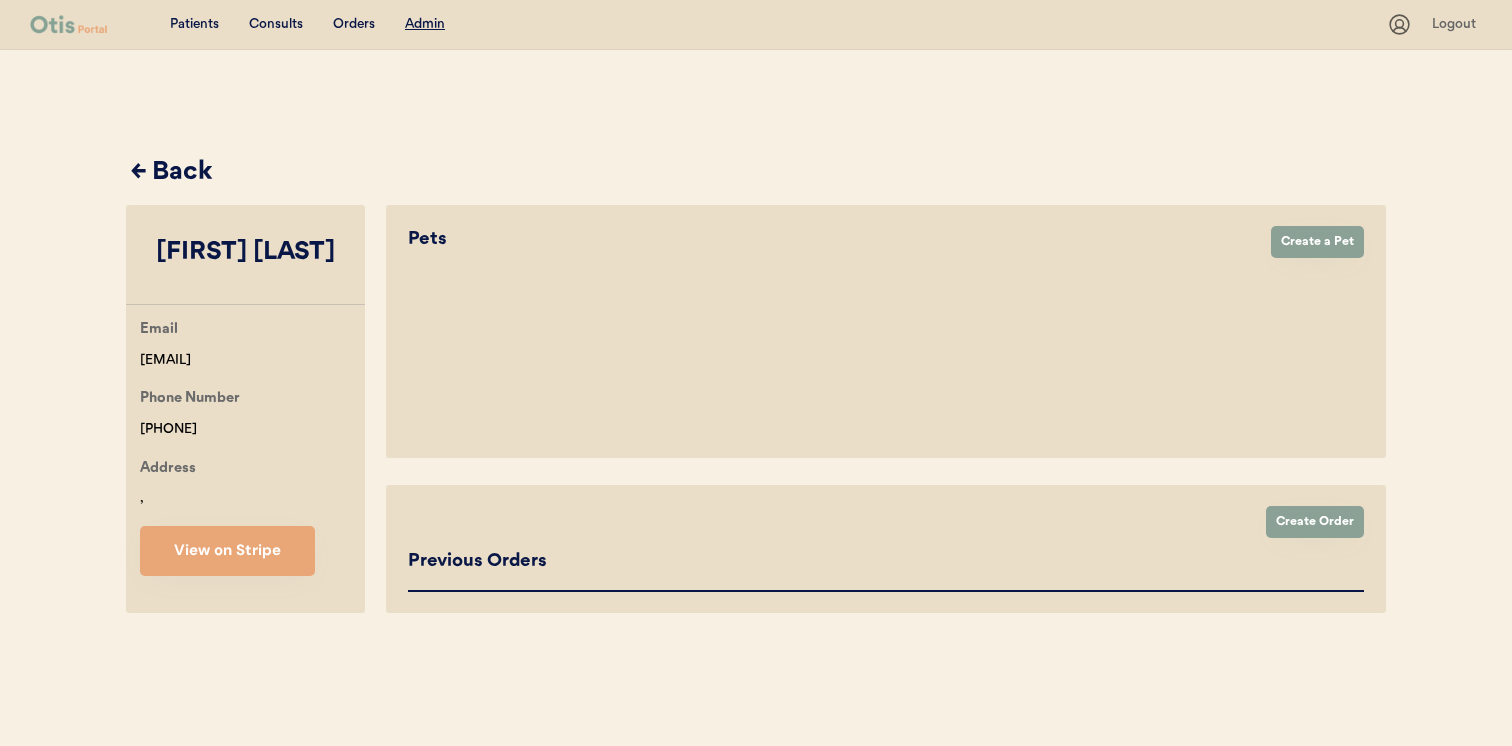select on "true" 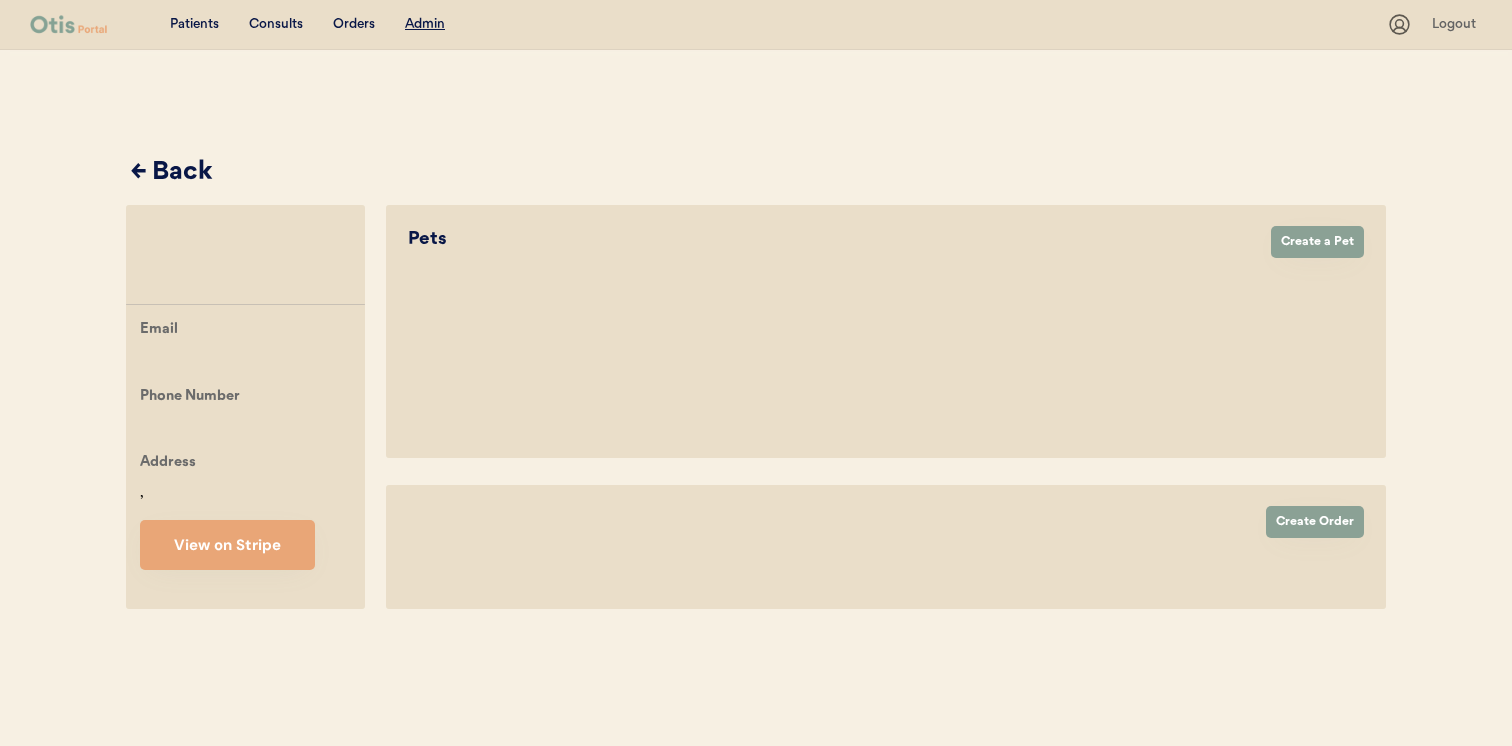 scroll, scrollTop: 0, scrollLeft: 0, axis: both 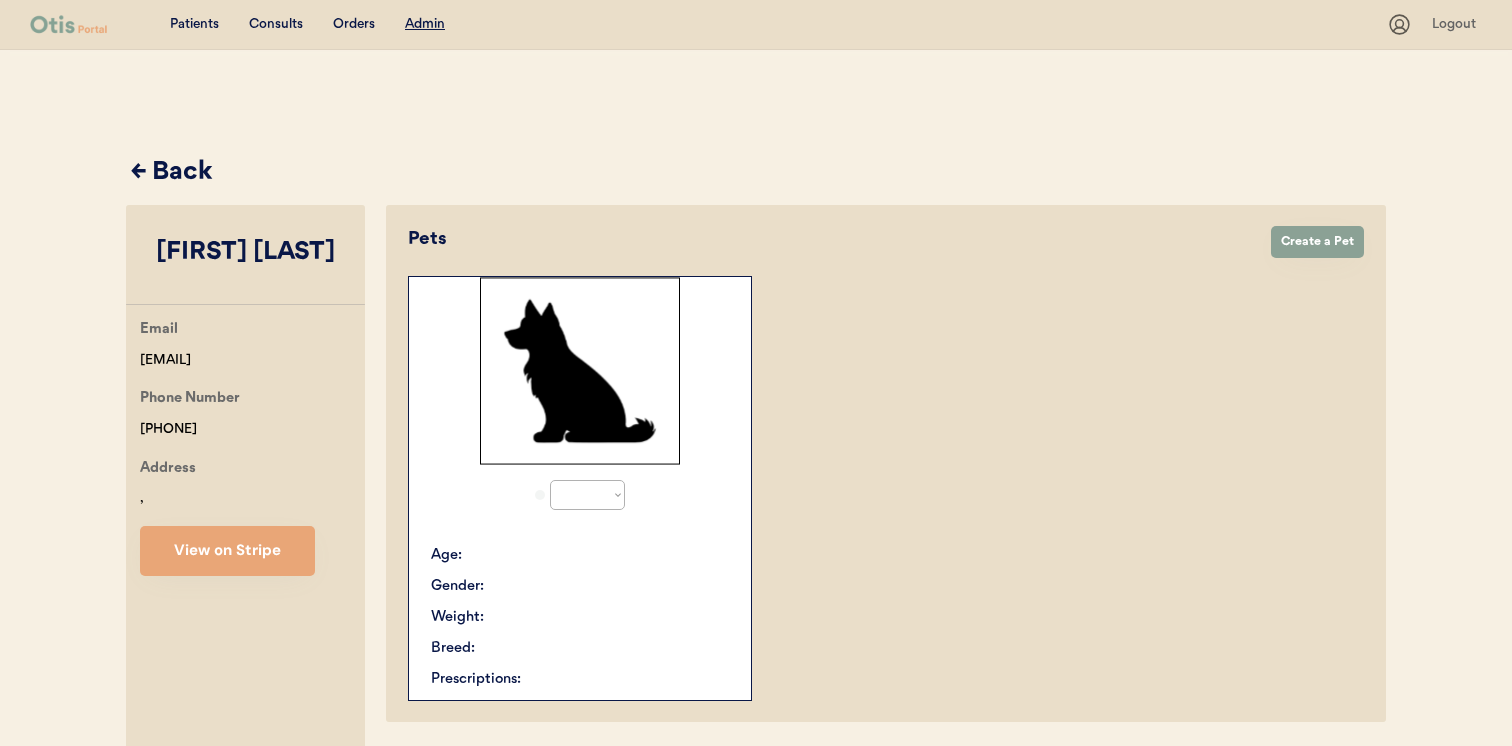 select on "true" 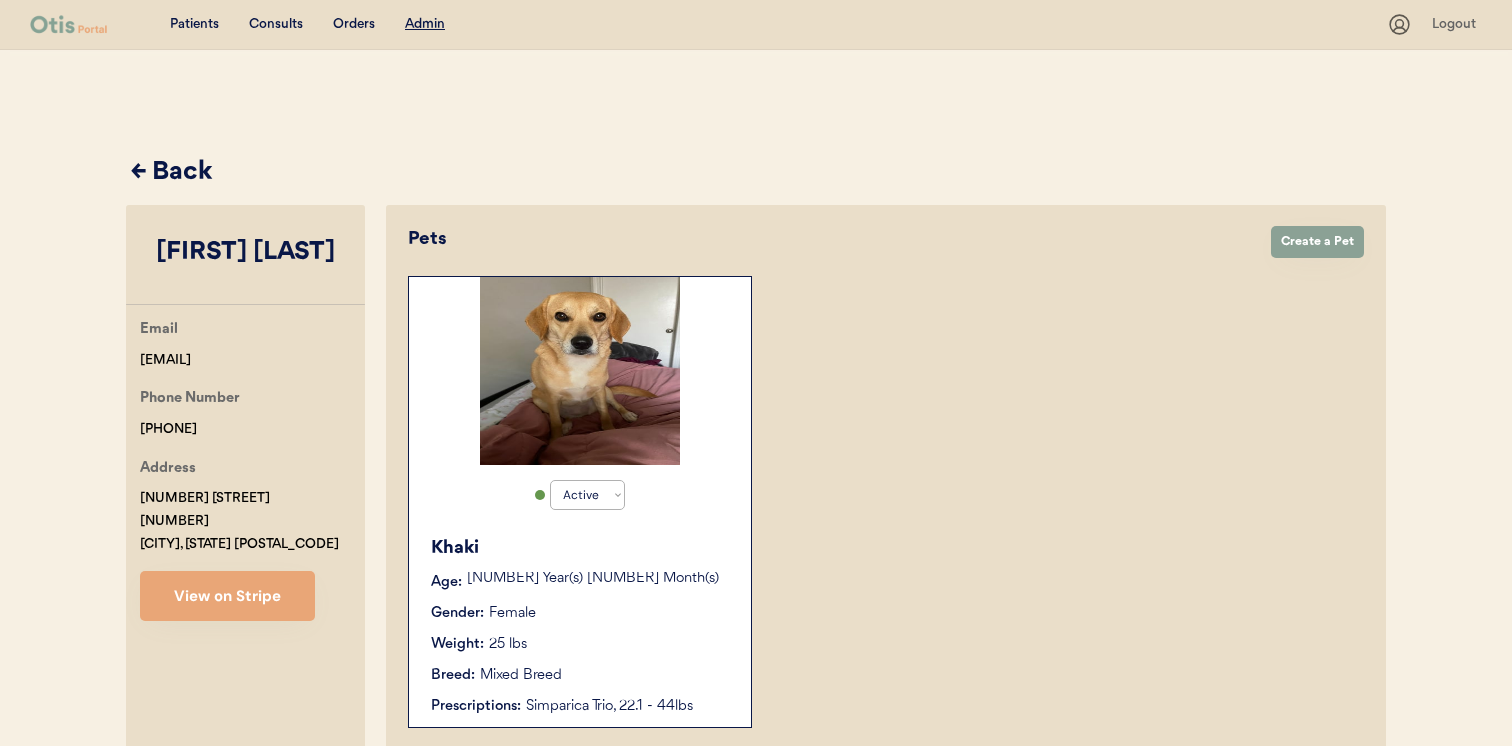 click on "Active Active Inactive Khaki Age:
[NUMBER] Year(s) [NUMBER] Month(s)
Gender: Female Weight: 25 lbs Breed: Mixed Breed Prescriptions: Simparica Trio, 22.1 - 44lbs" at bounding box center (580, 502) 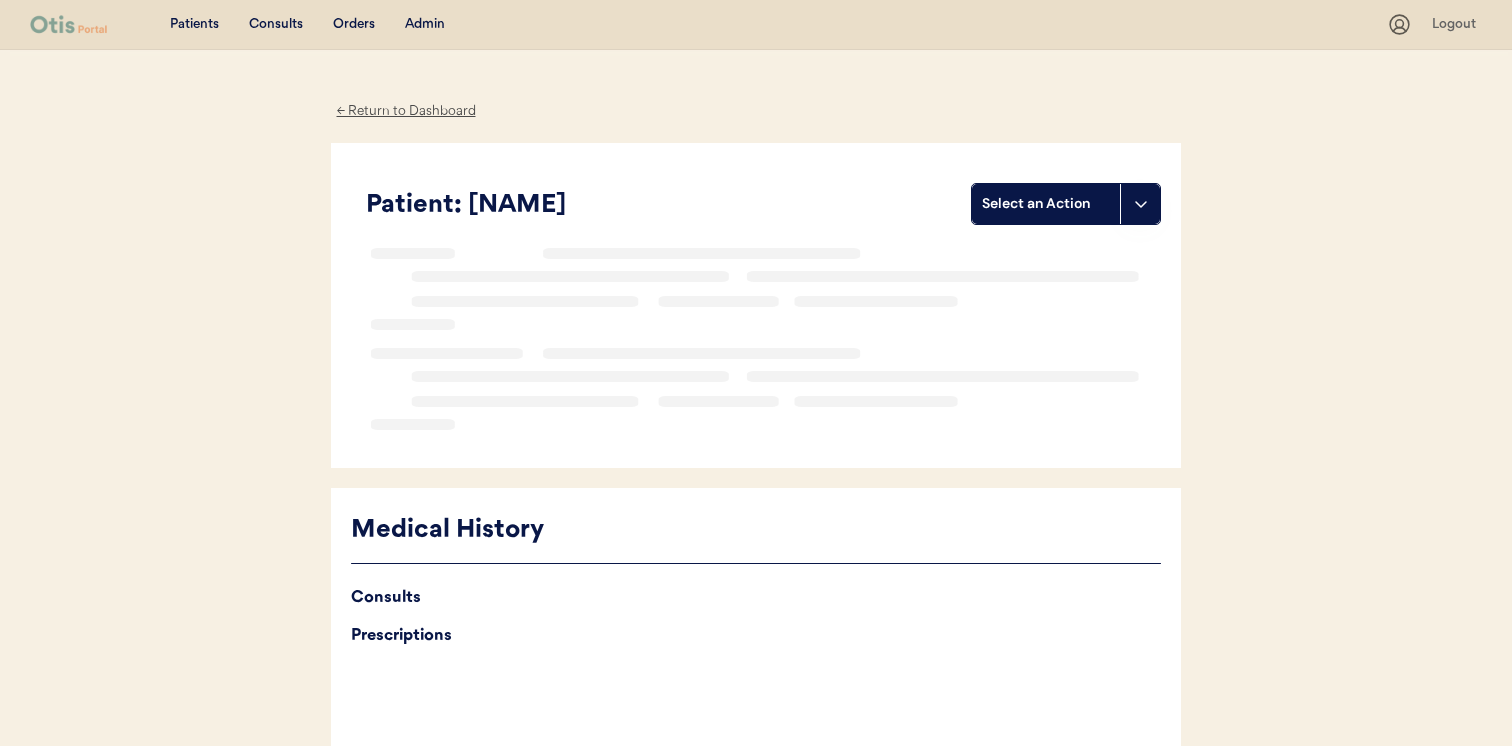 scroll, scrollTop: 0, scrollLeft: 0, axis: both 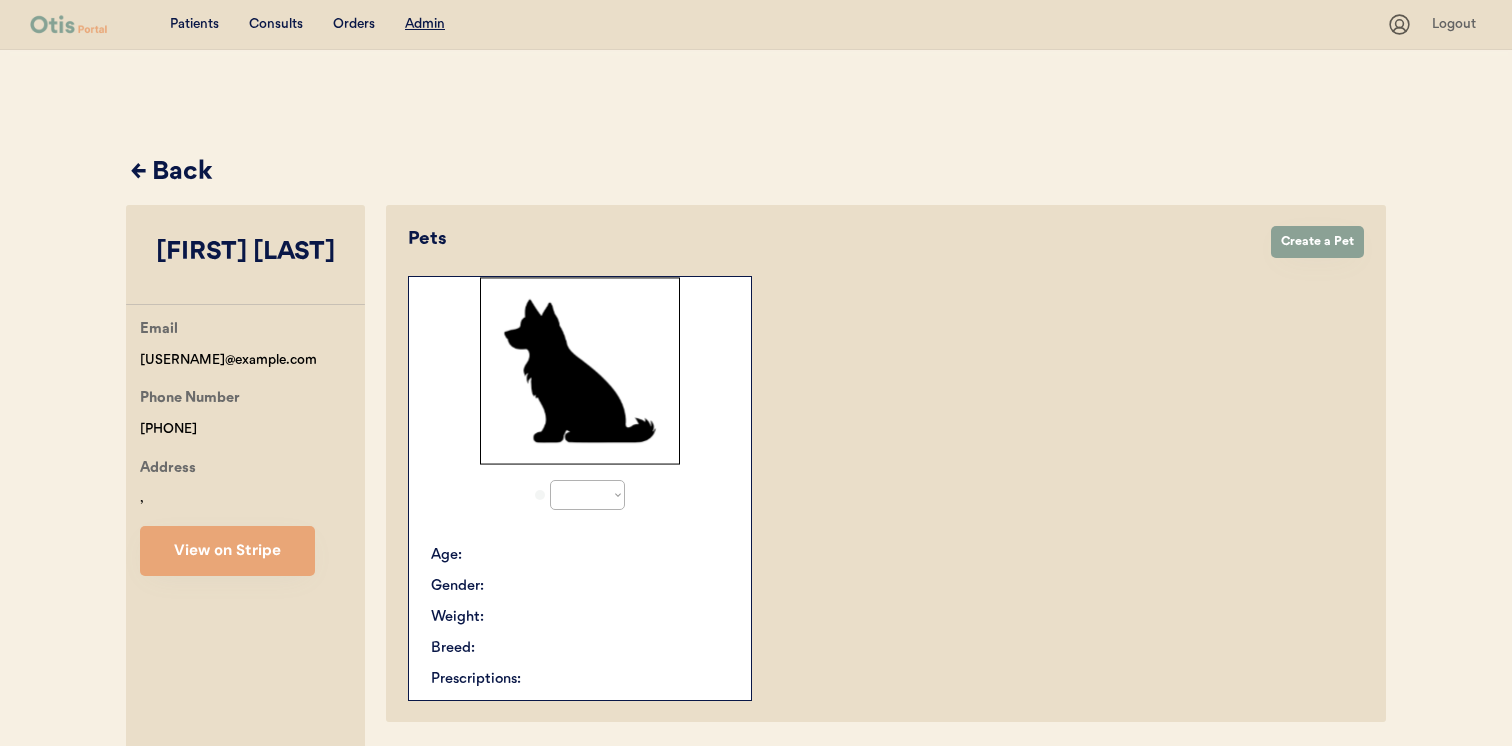 select on "true" 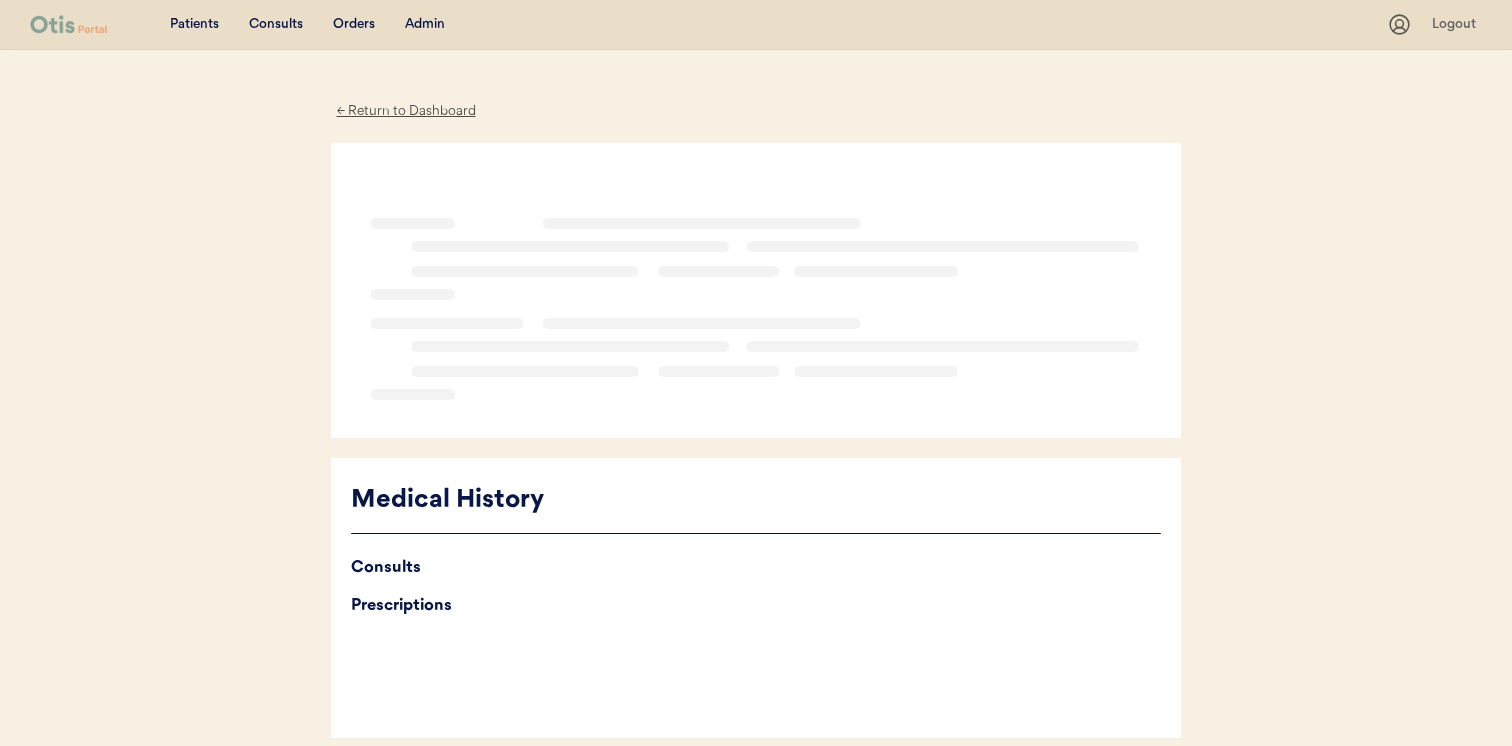 scroll, scrollTop: 0, scrollLeft: 0, axis: both 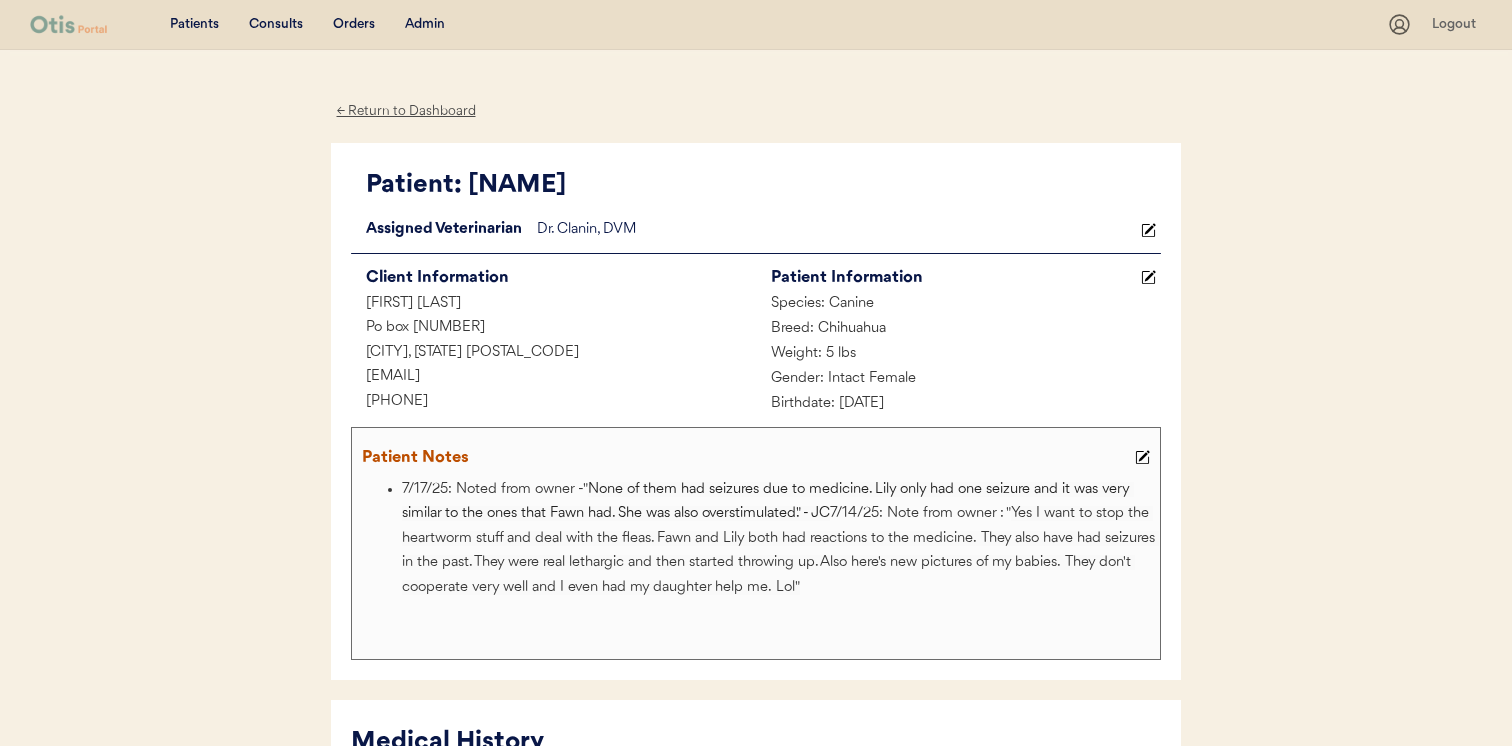 drag, startPoint x: 524, startPoint y: 374, endPoint x: 300, endPoint y: 380, distance: 224.08034 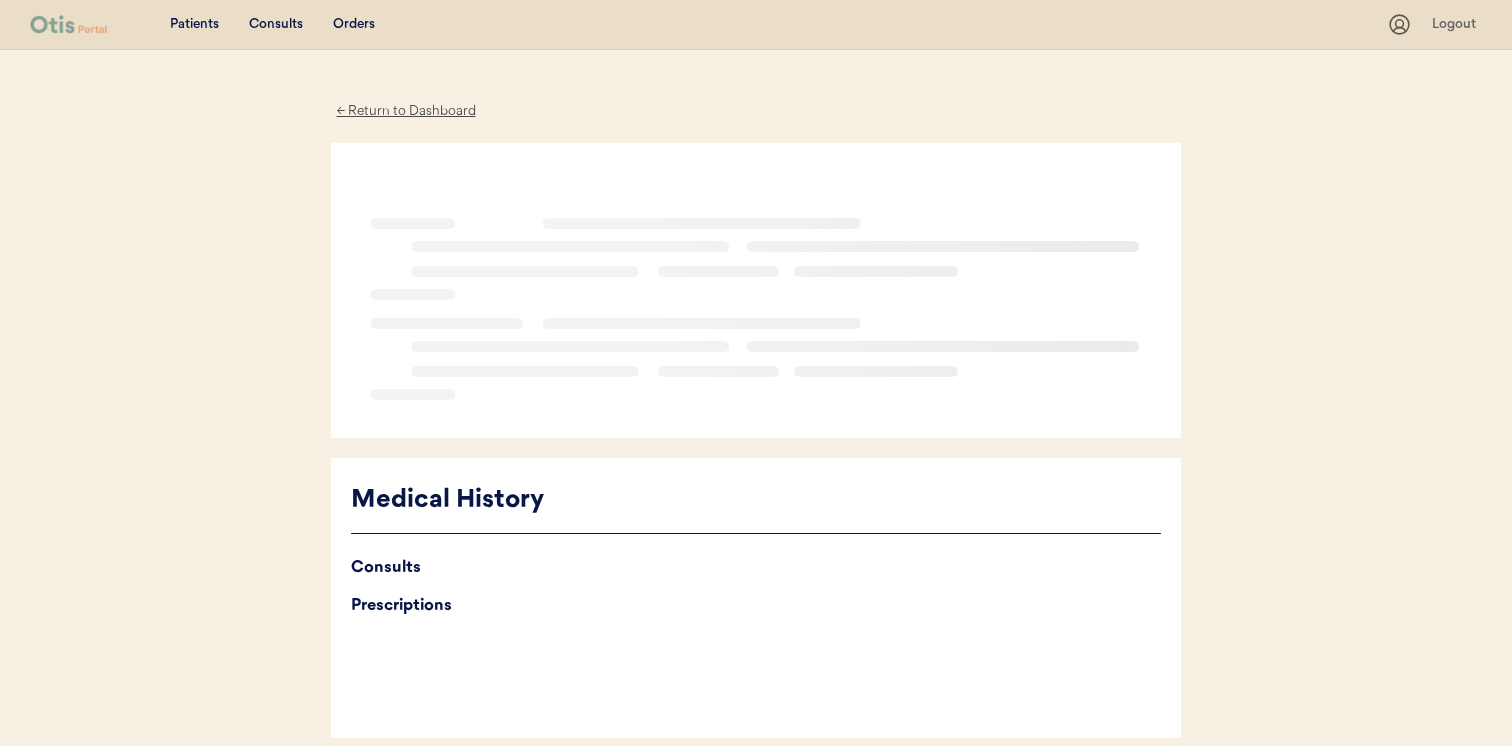 scroll, scrollTop: 0, scrollLeft: 0, axis: both 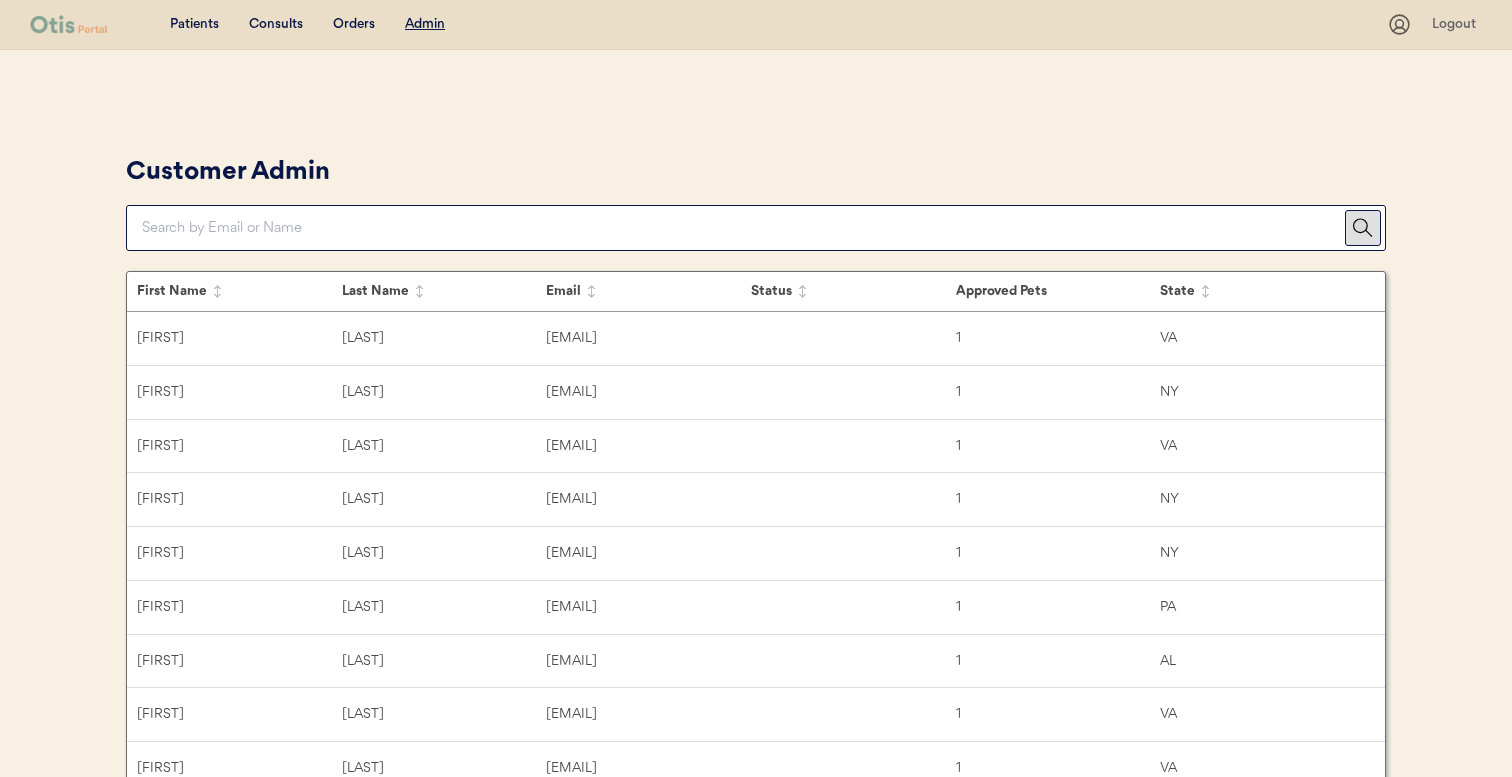 click at bounding box center (743, 228) 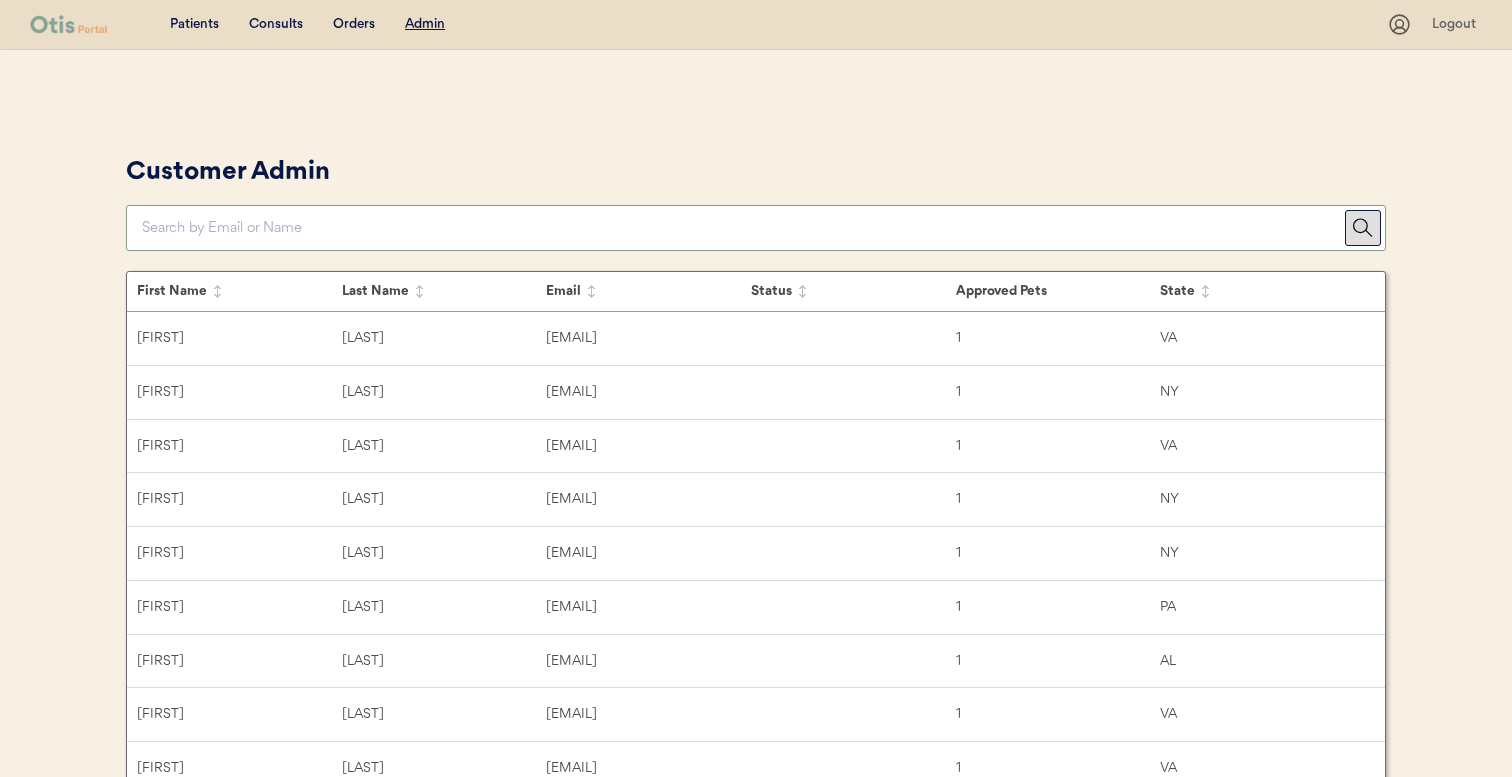 paste on "zmieux@yahoo.com" 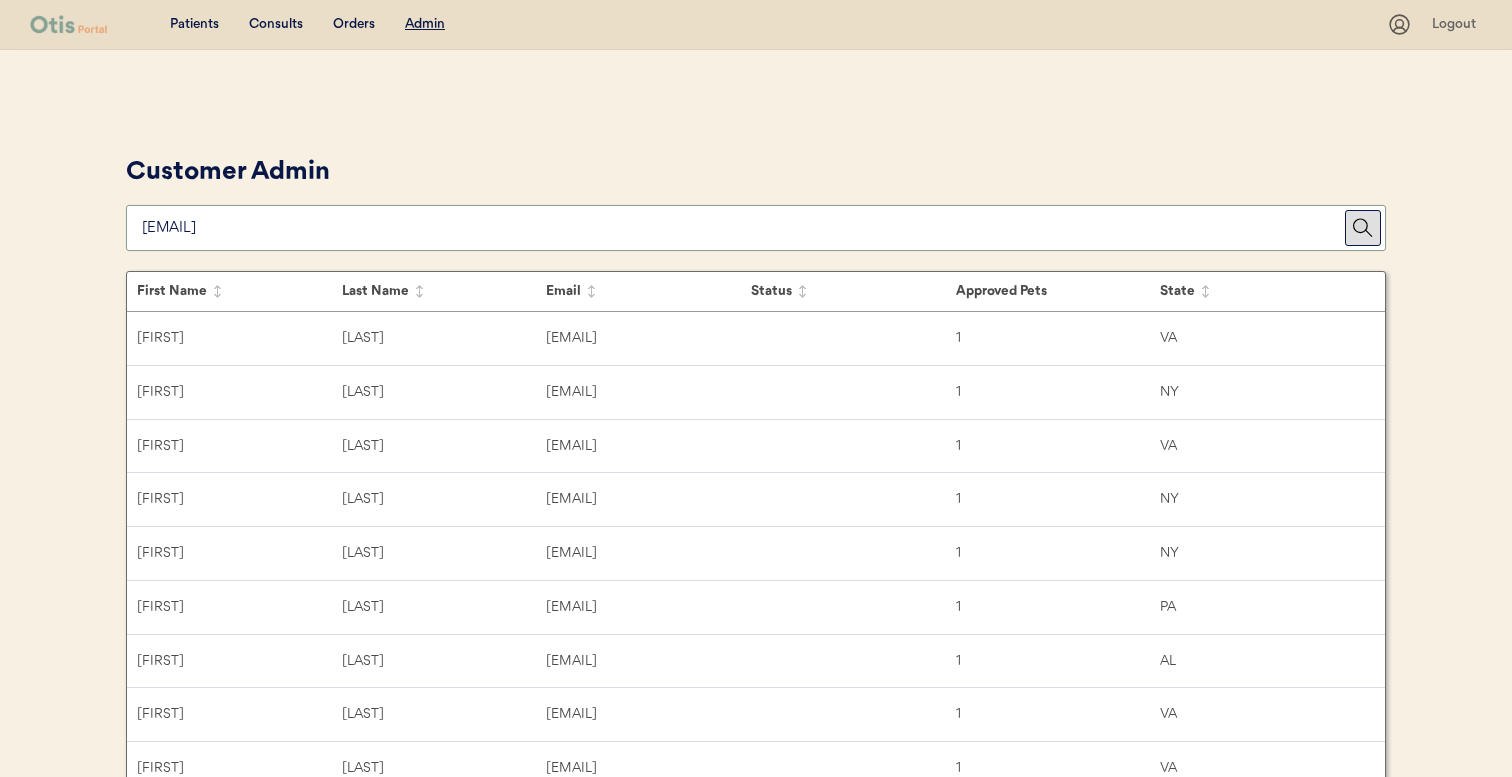 type on "zmieux@yahoo.com" 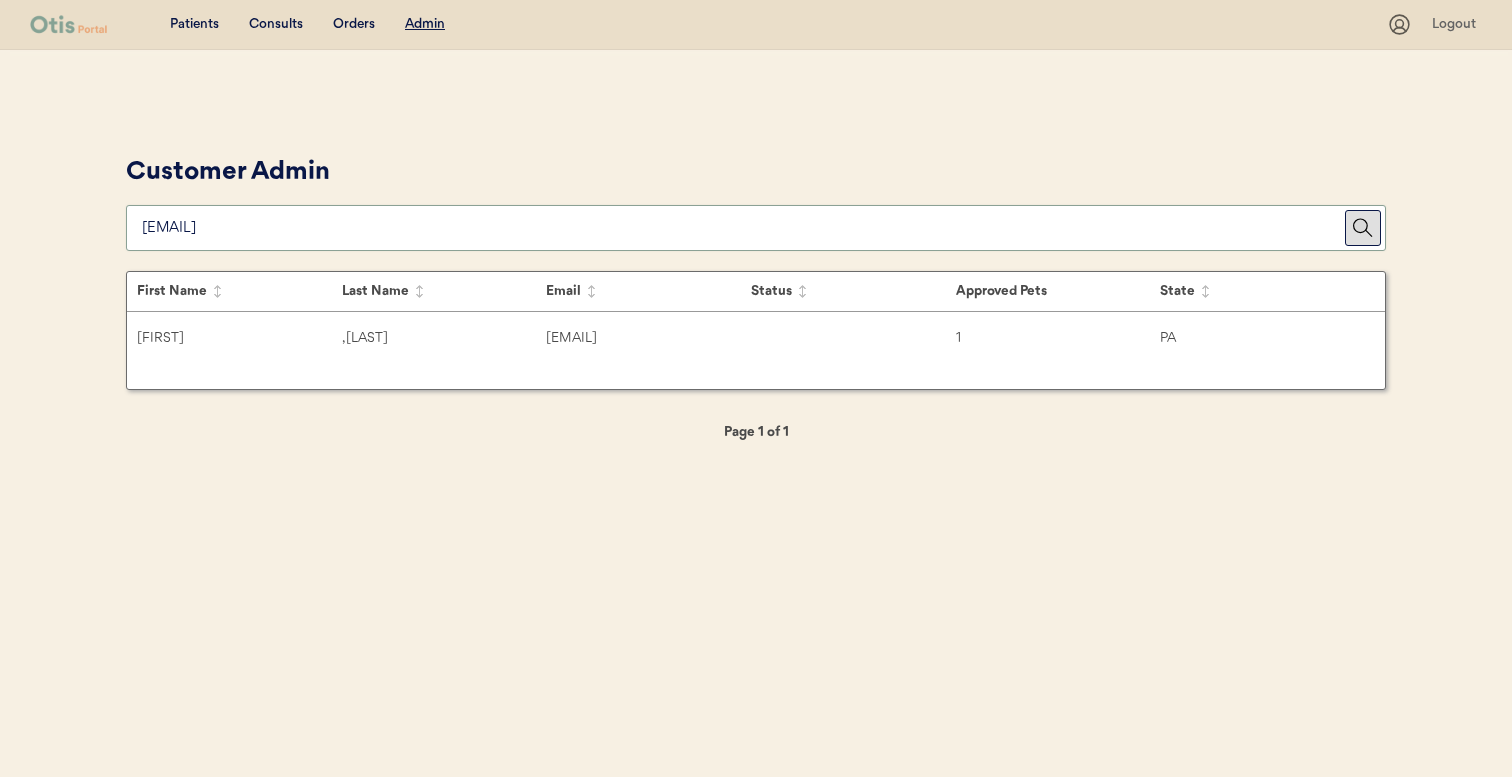 click at bounding box center [743, 228] 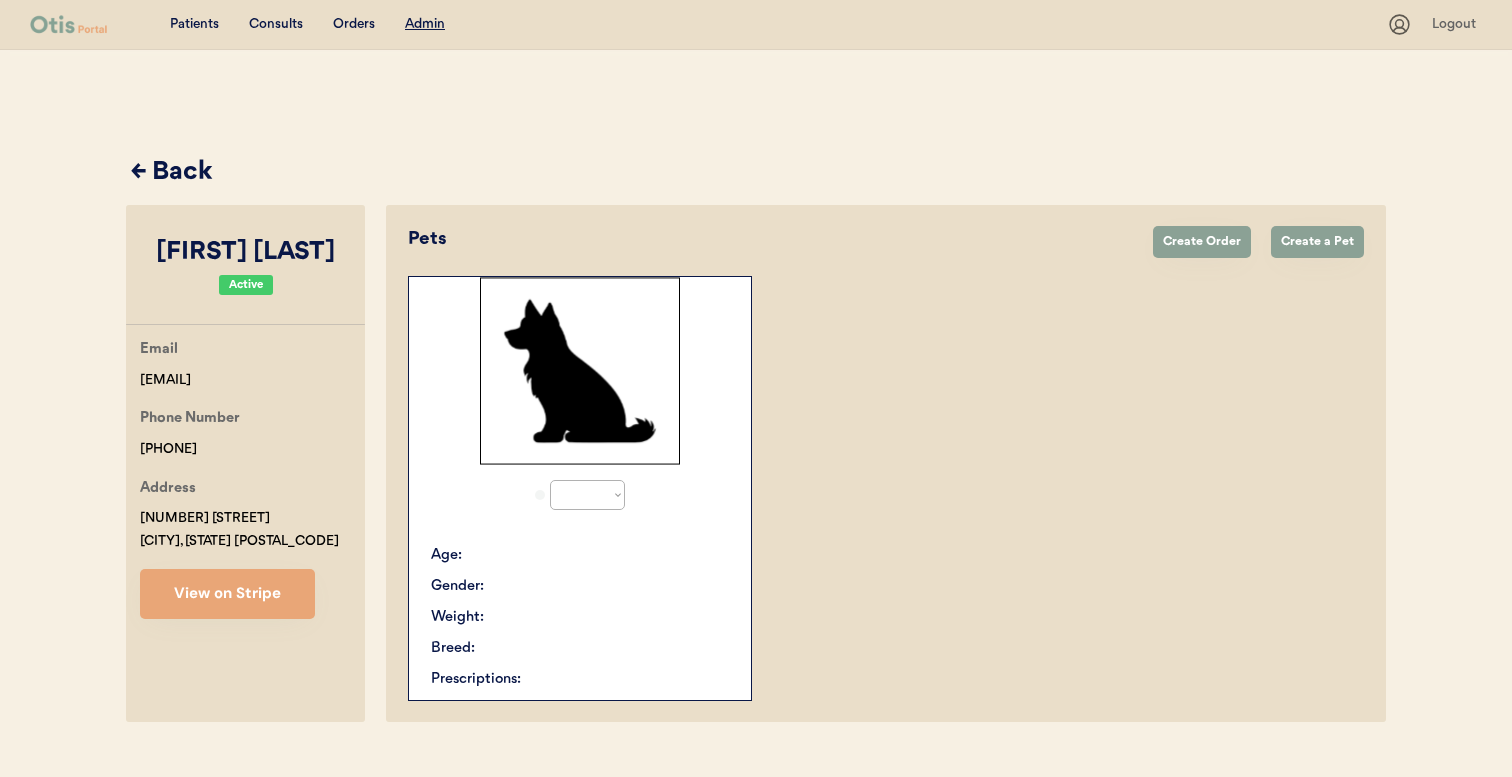 select on "true" 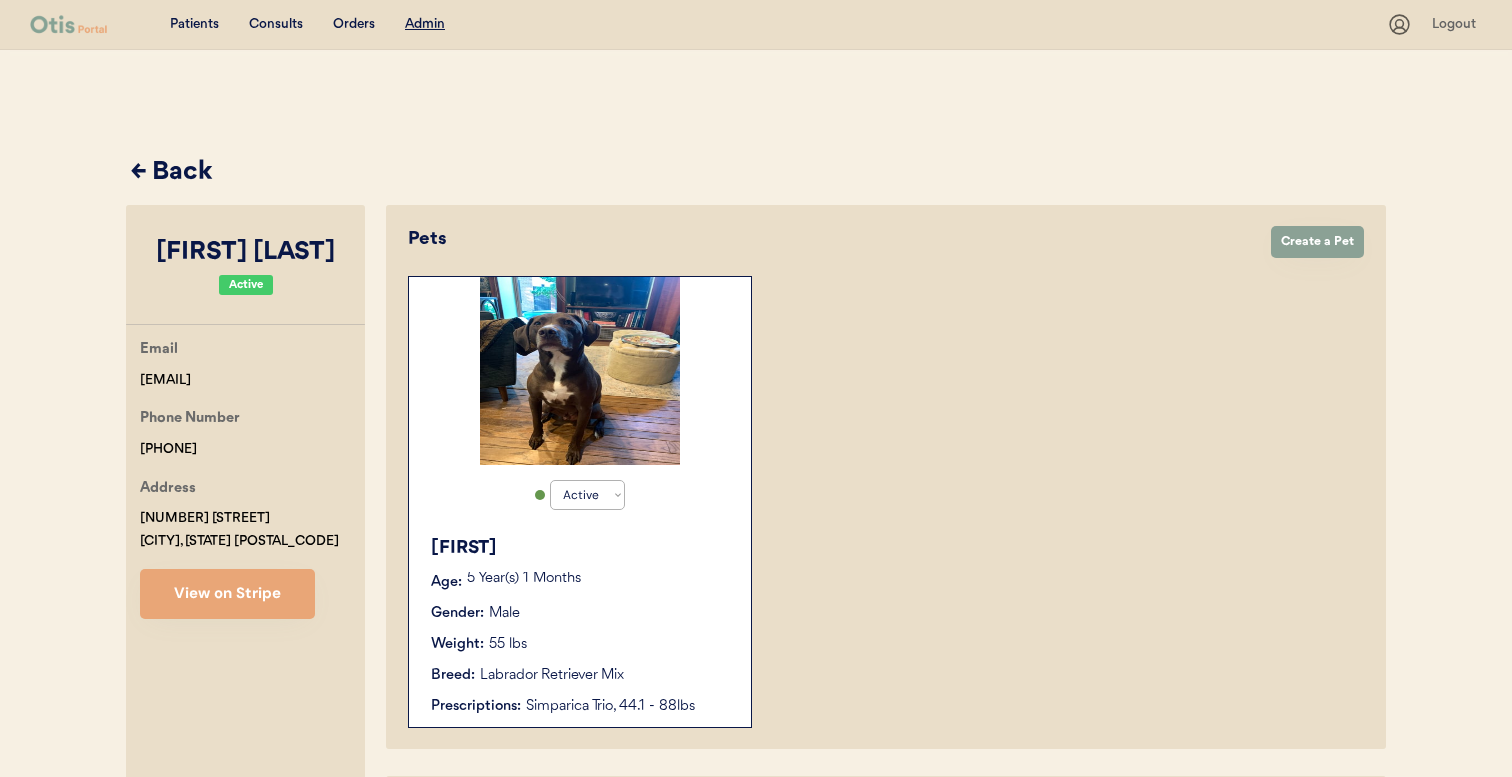 click on "Asta" at bounding box center (581, 548) 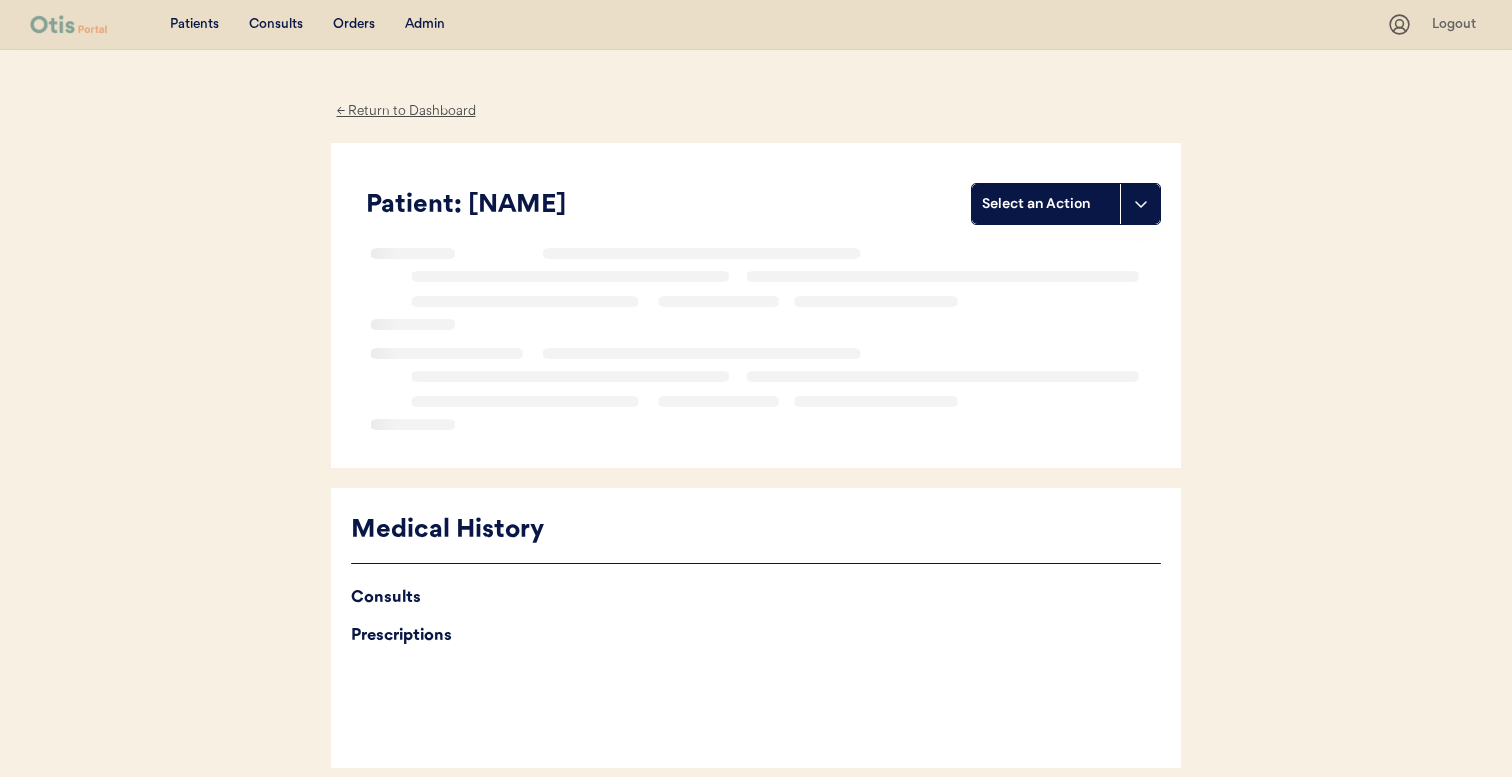 scroll, scrollTop: 0, scrollLeft: 0, axis: both 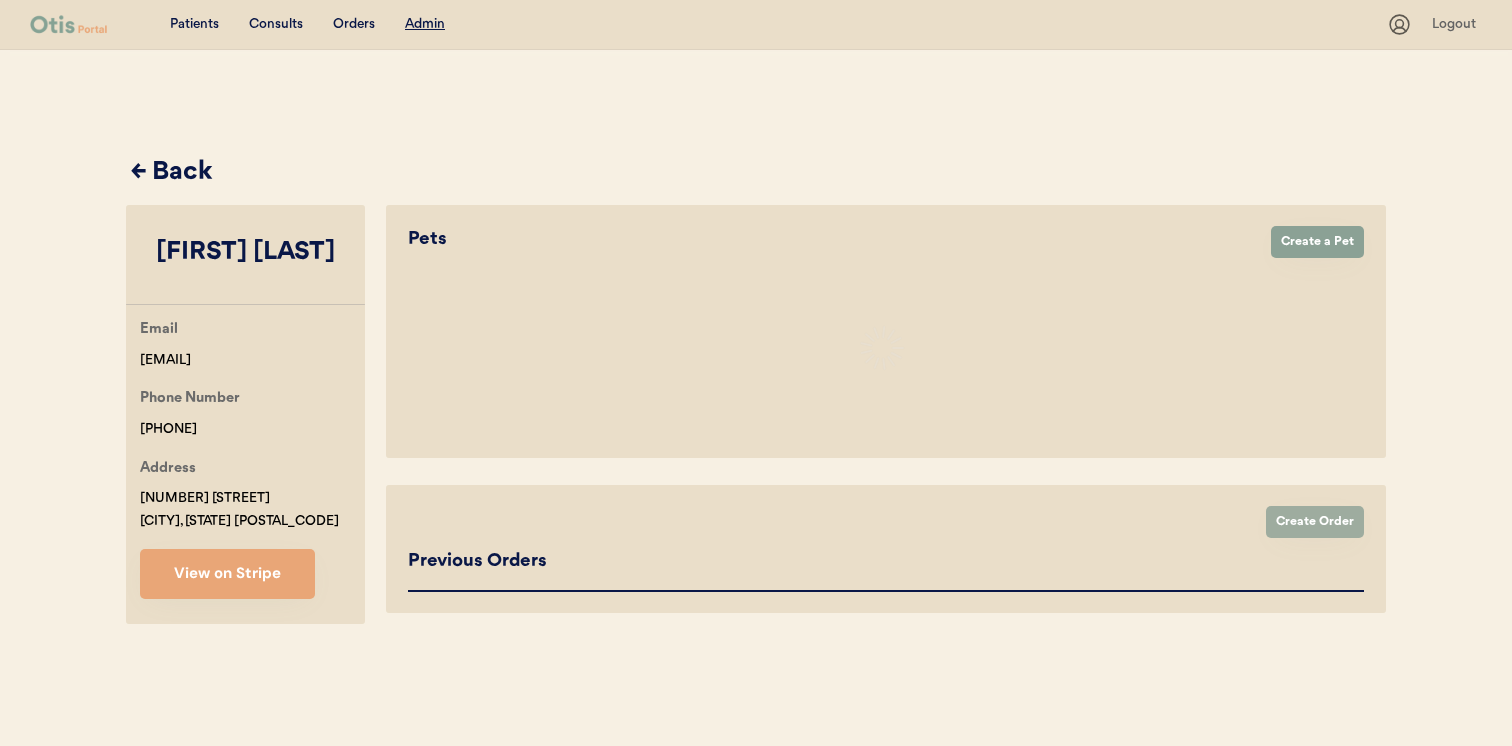 select on "true" 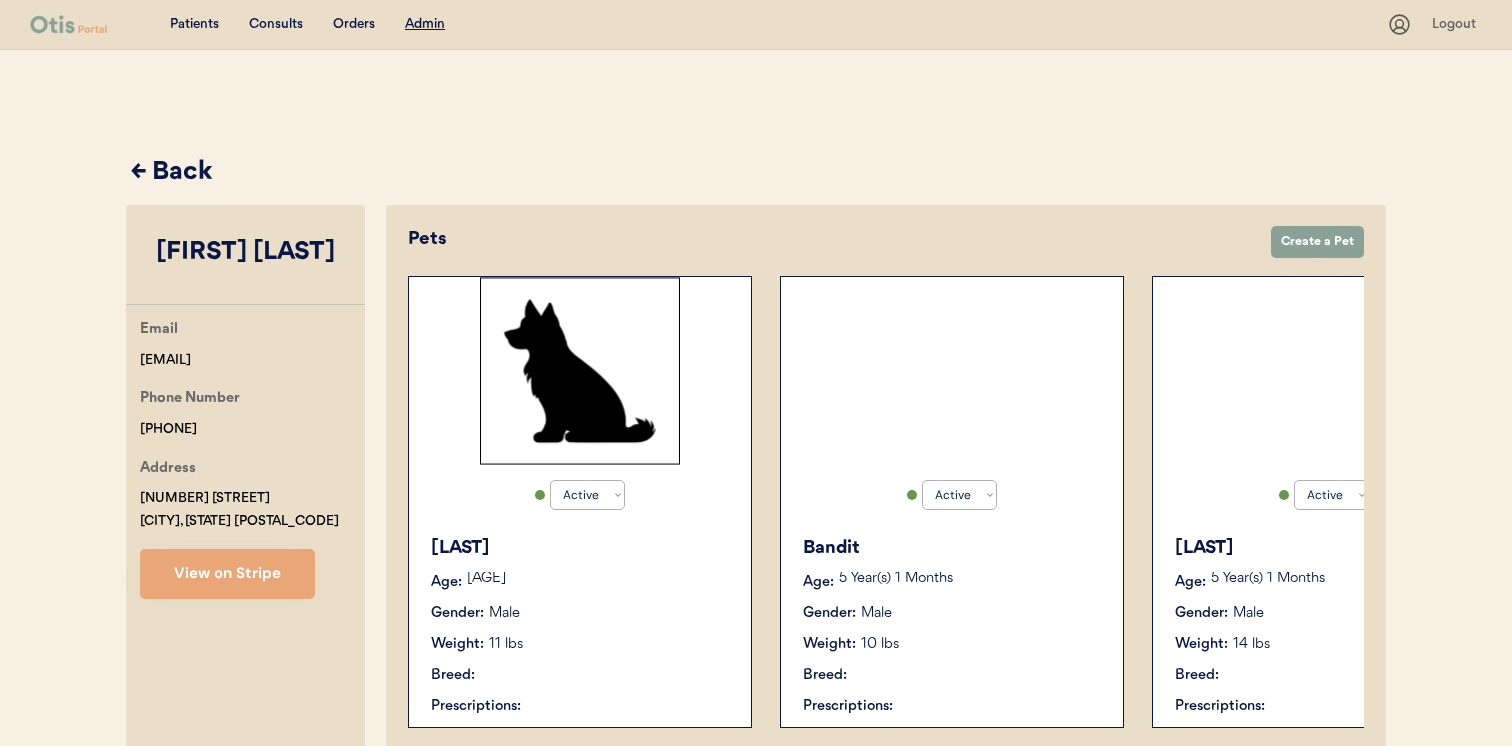 select on "true" 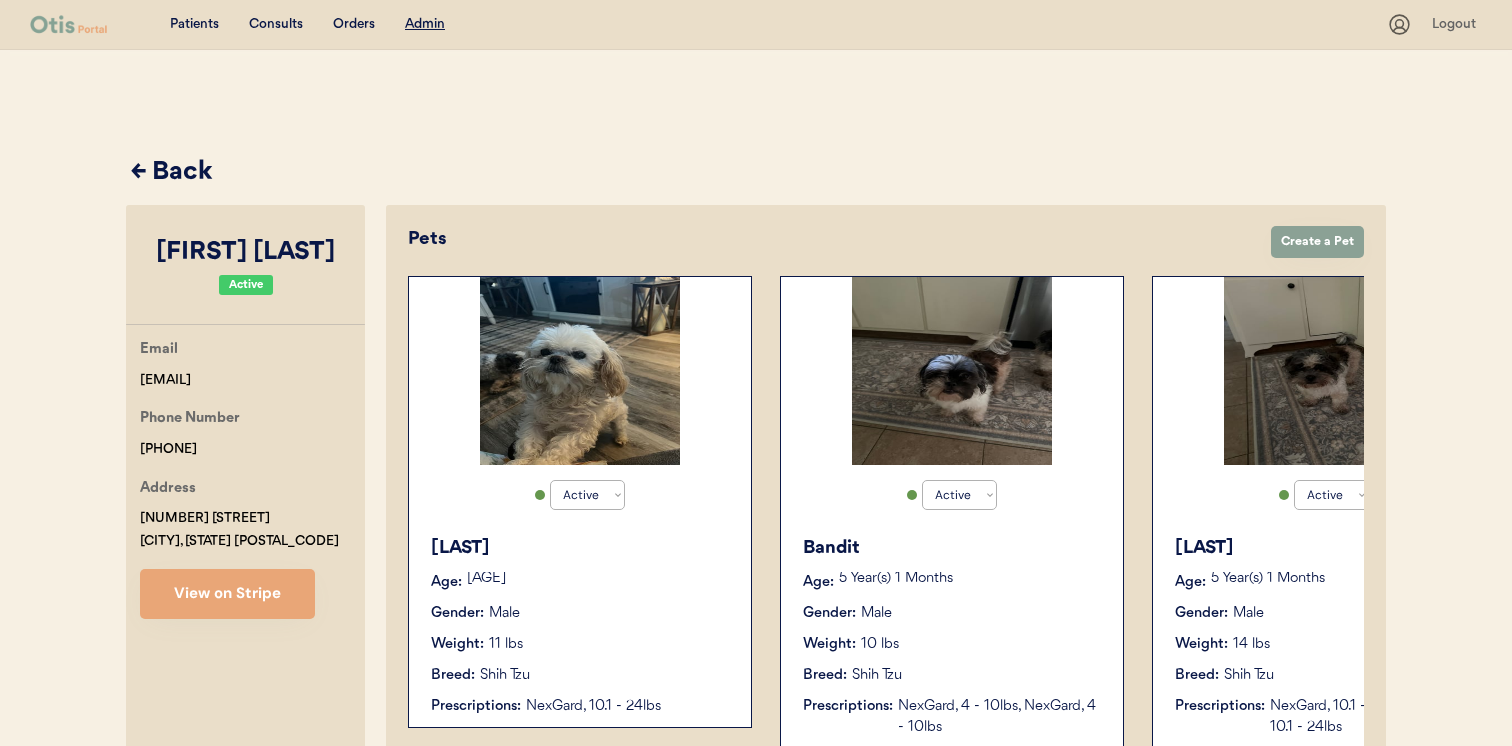 click on "Rufus" at bounding box center [581, 548] 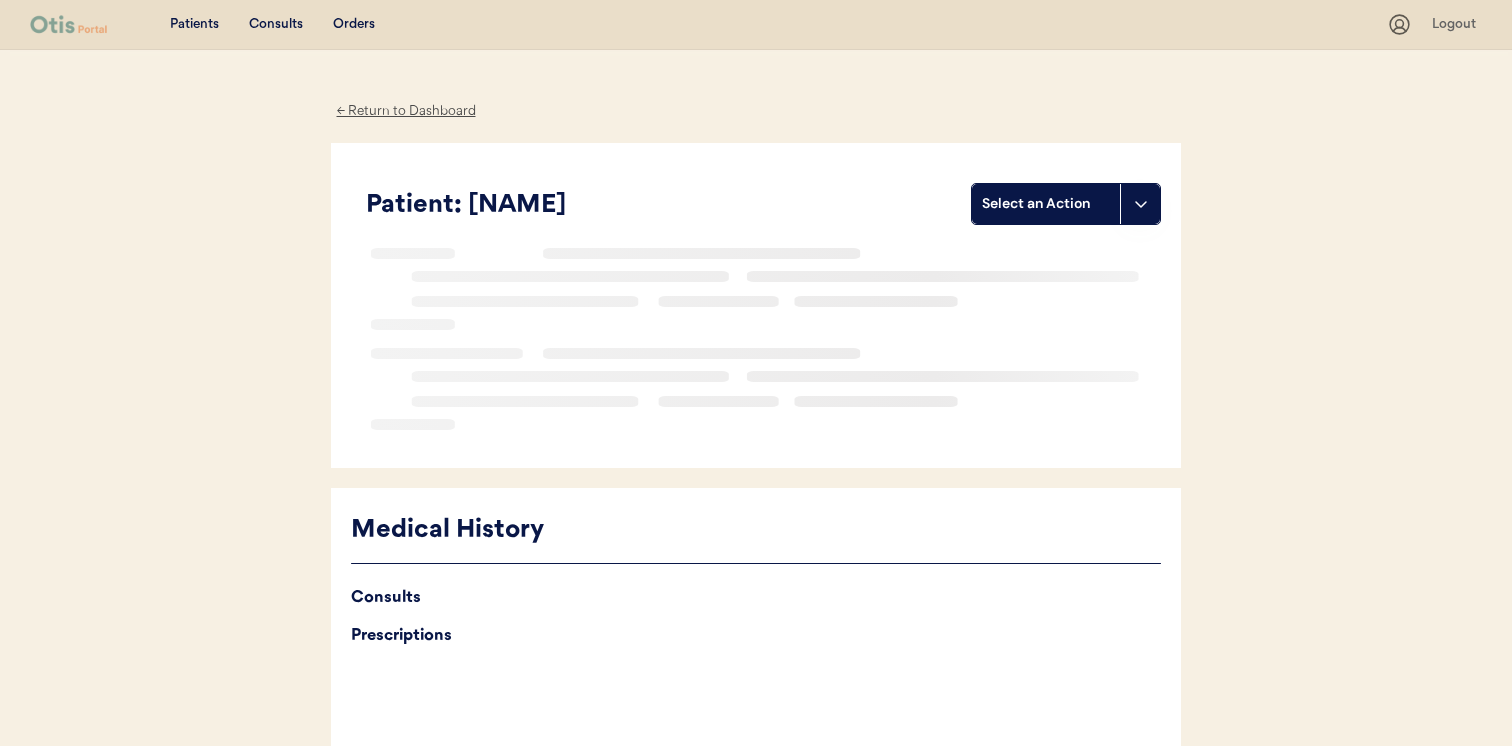 scroll, scrollTop: 0, scrollLeft: 0, axis: both 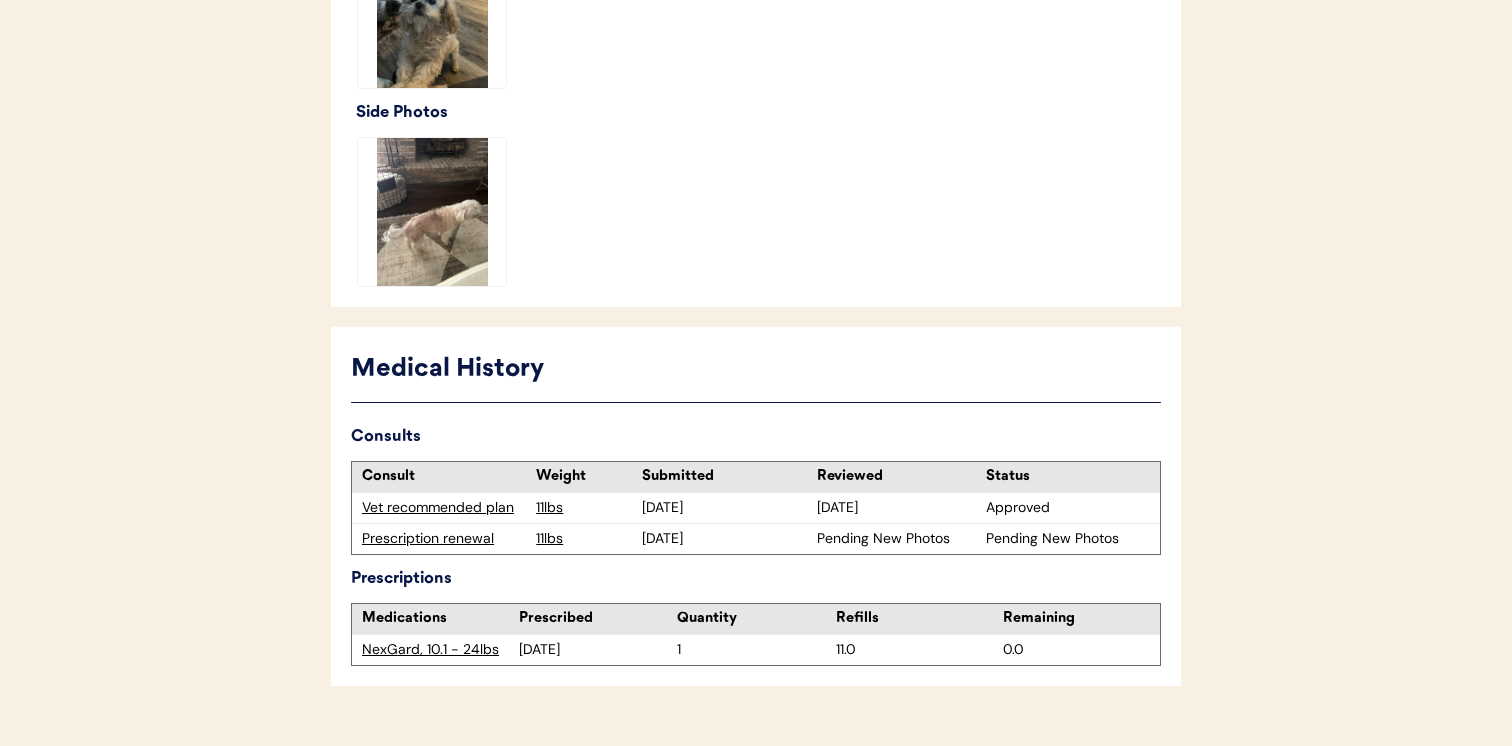click on "Prescription renewal" at bounding box center (444, 539) 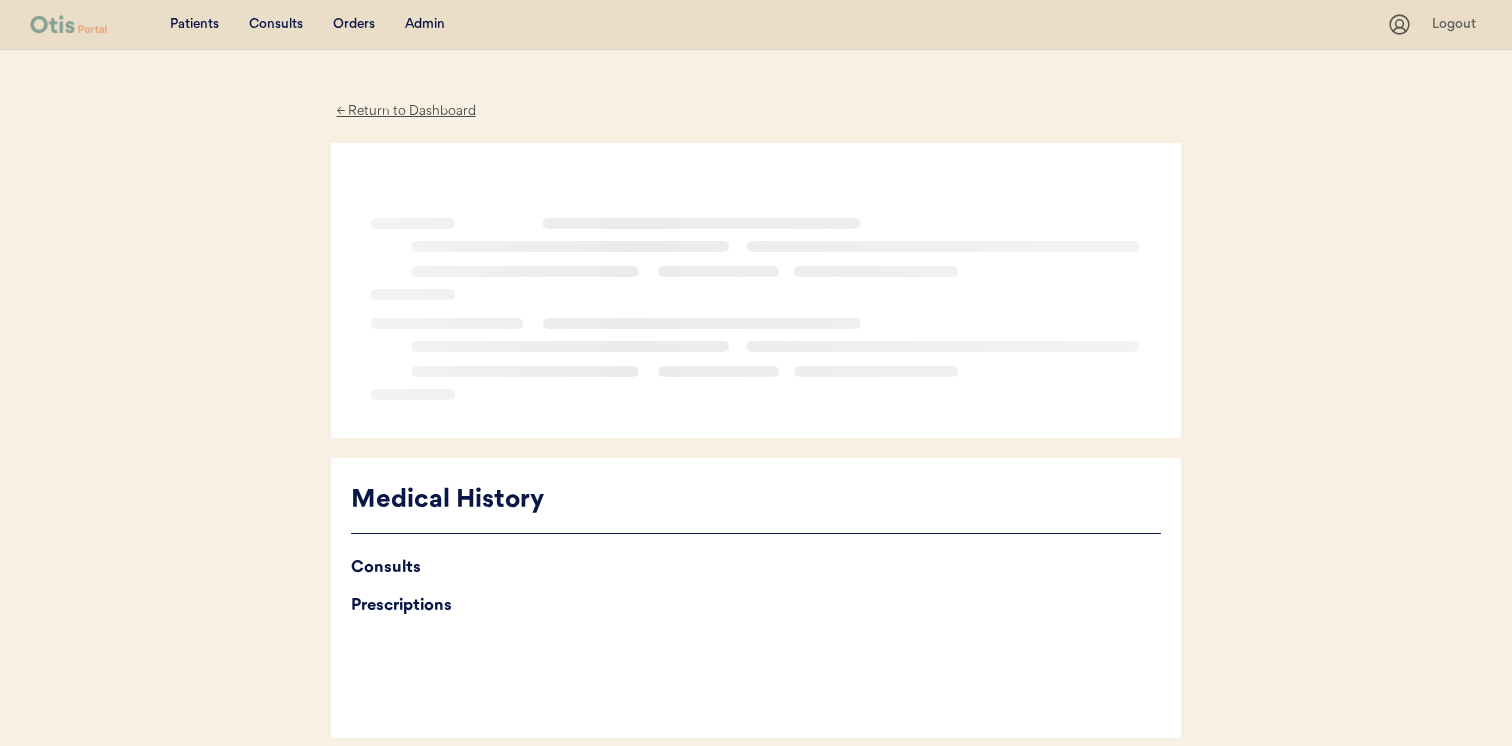 scroll, scrollTop: 0, scrollLeft: 0, axis: both 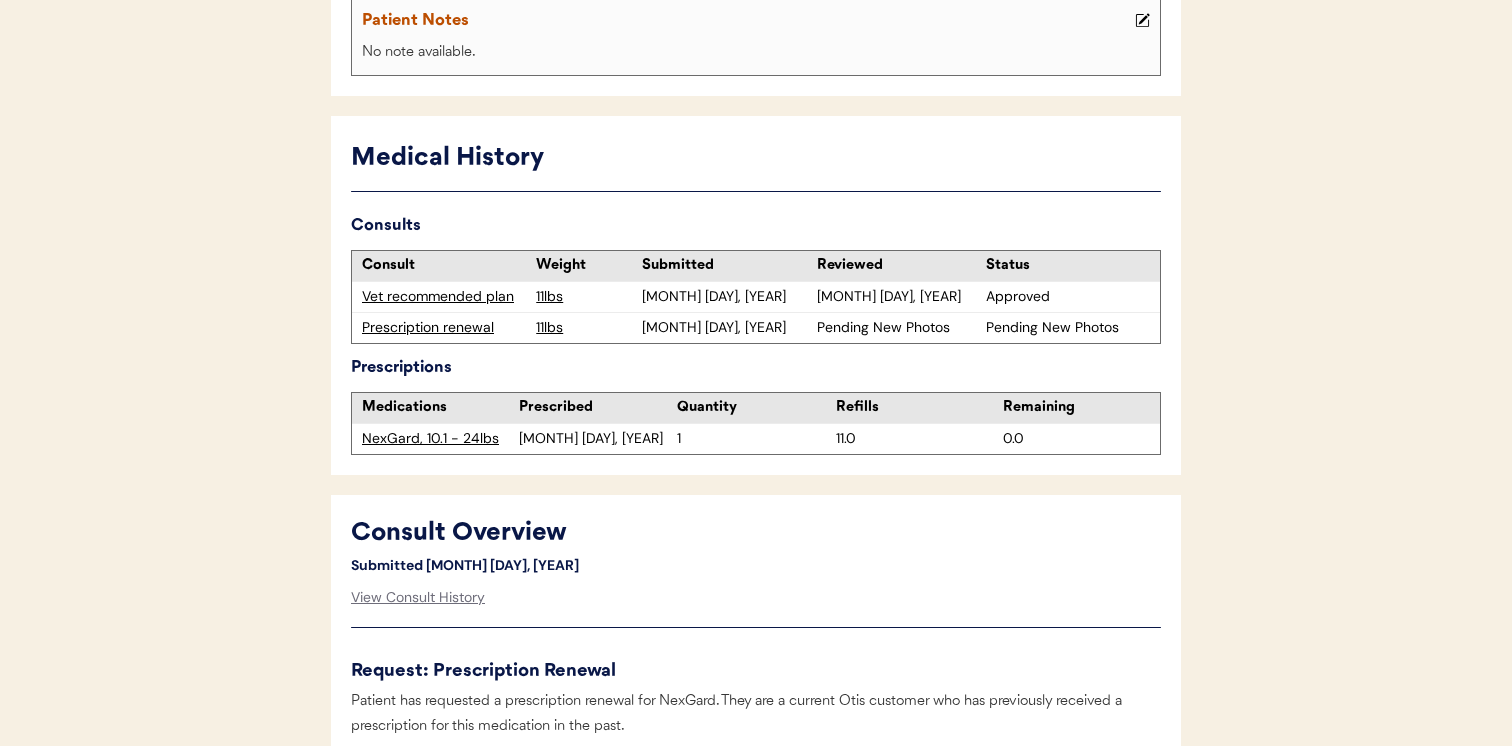 click on "Prescription renewal" at bounding box center [444, 328] 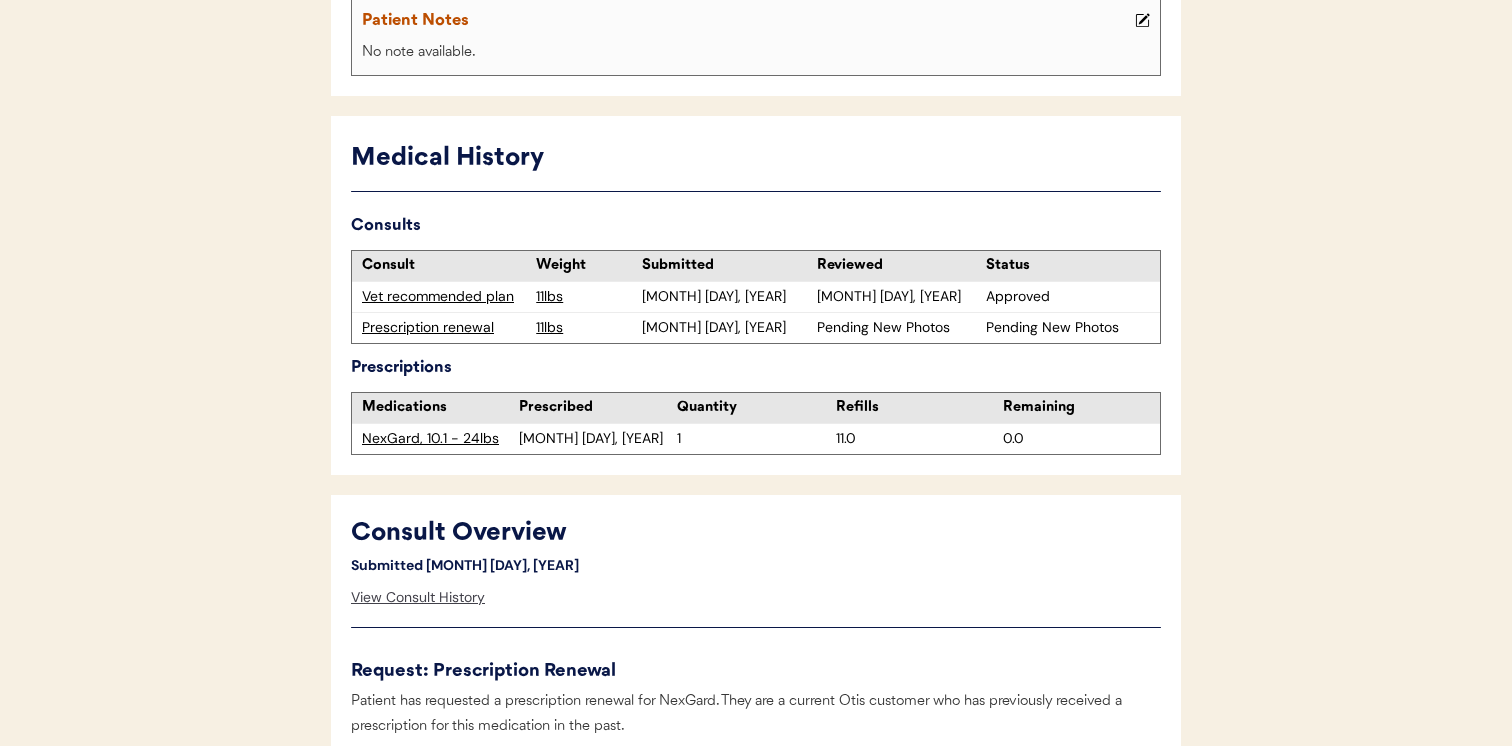 click on "View Consult History" at bounding box center [418, 598] 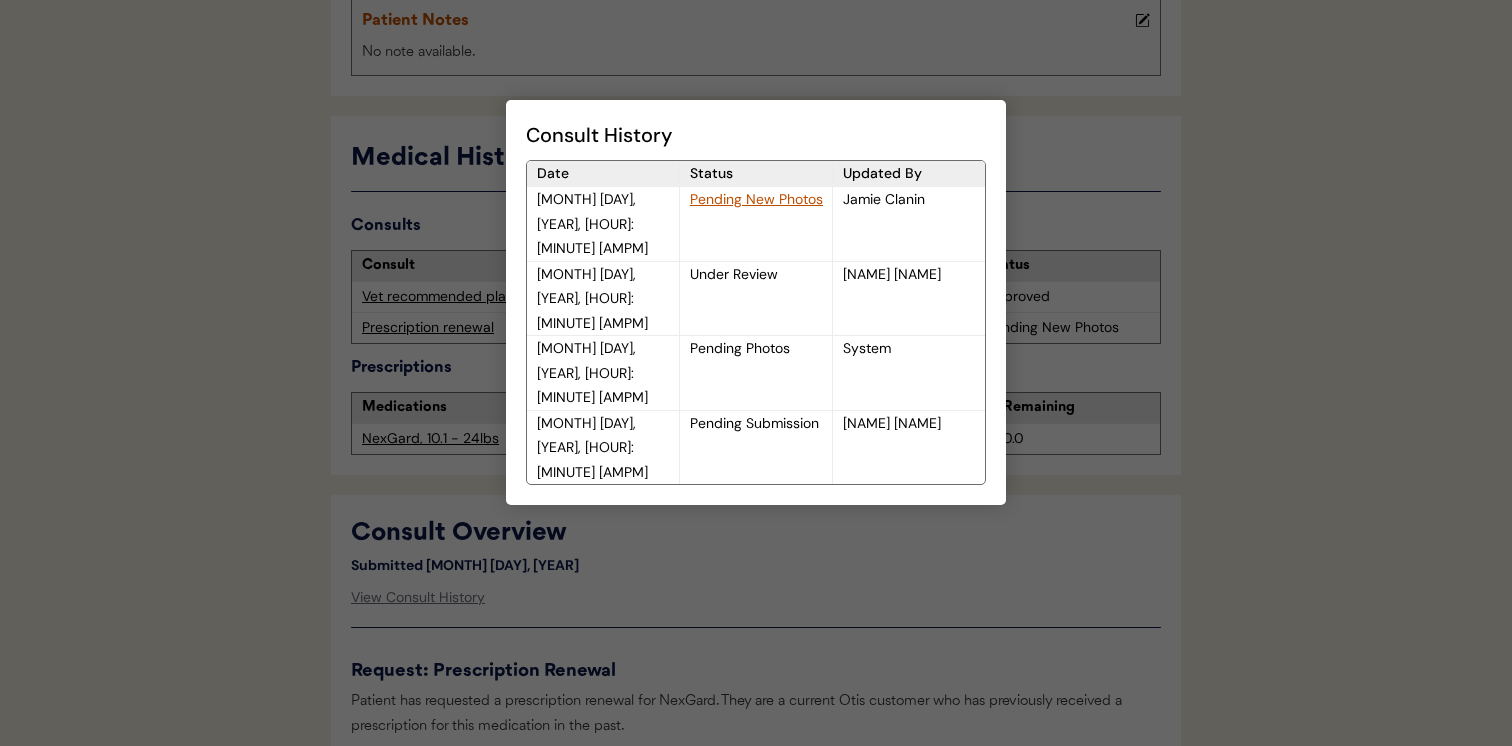 click on "Pending New Photos" at bounding box center [756, 199] 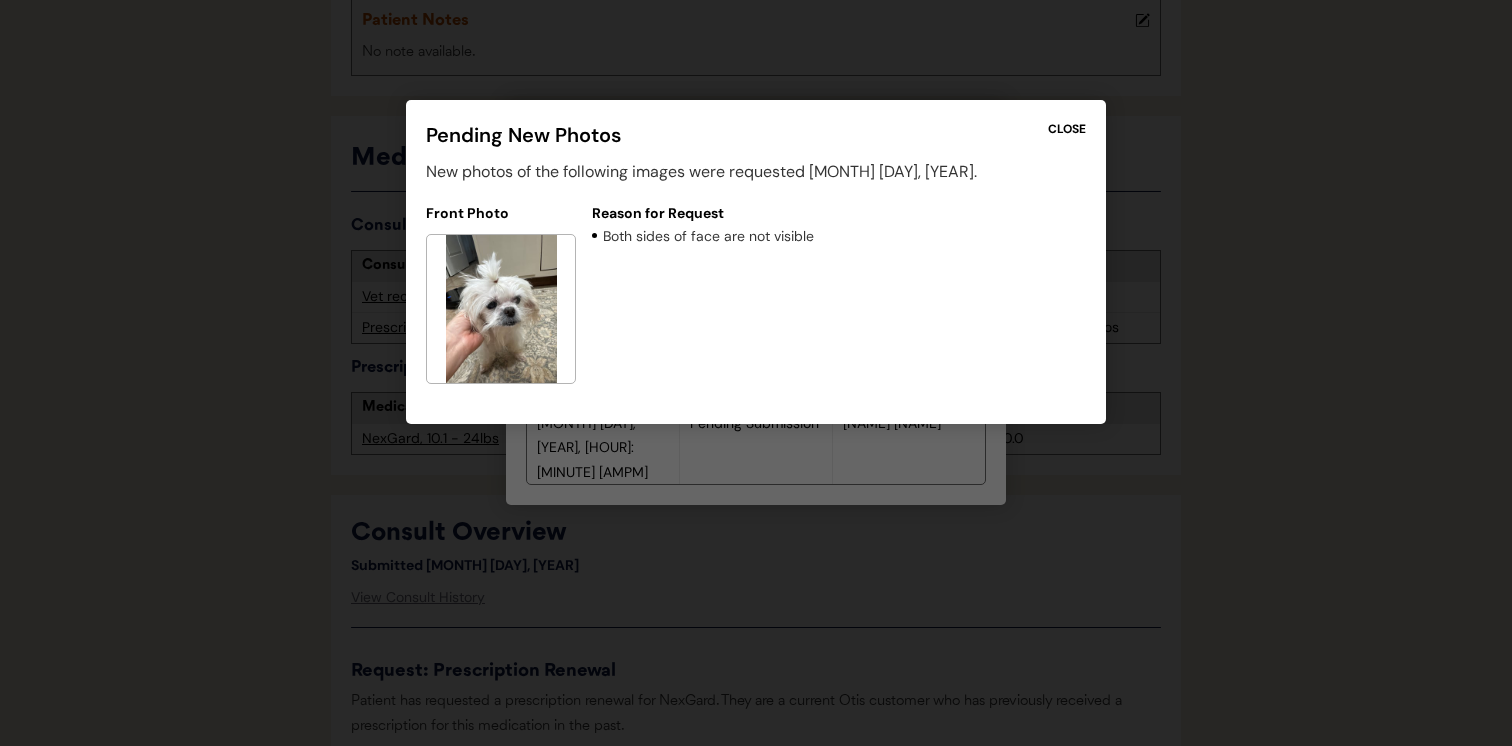 click on "Pending New Photos CLOSE New photos of the following images were requested Jul 31, 2025. Front Photo Reason for Request Both sides of face are not visible" at bounding box center [756, 262] 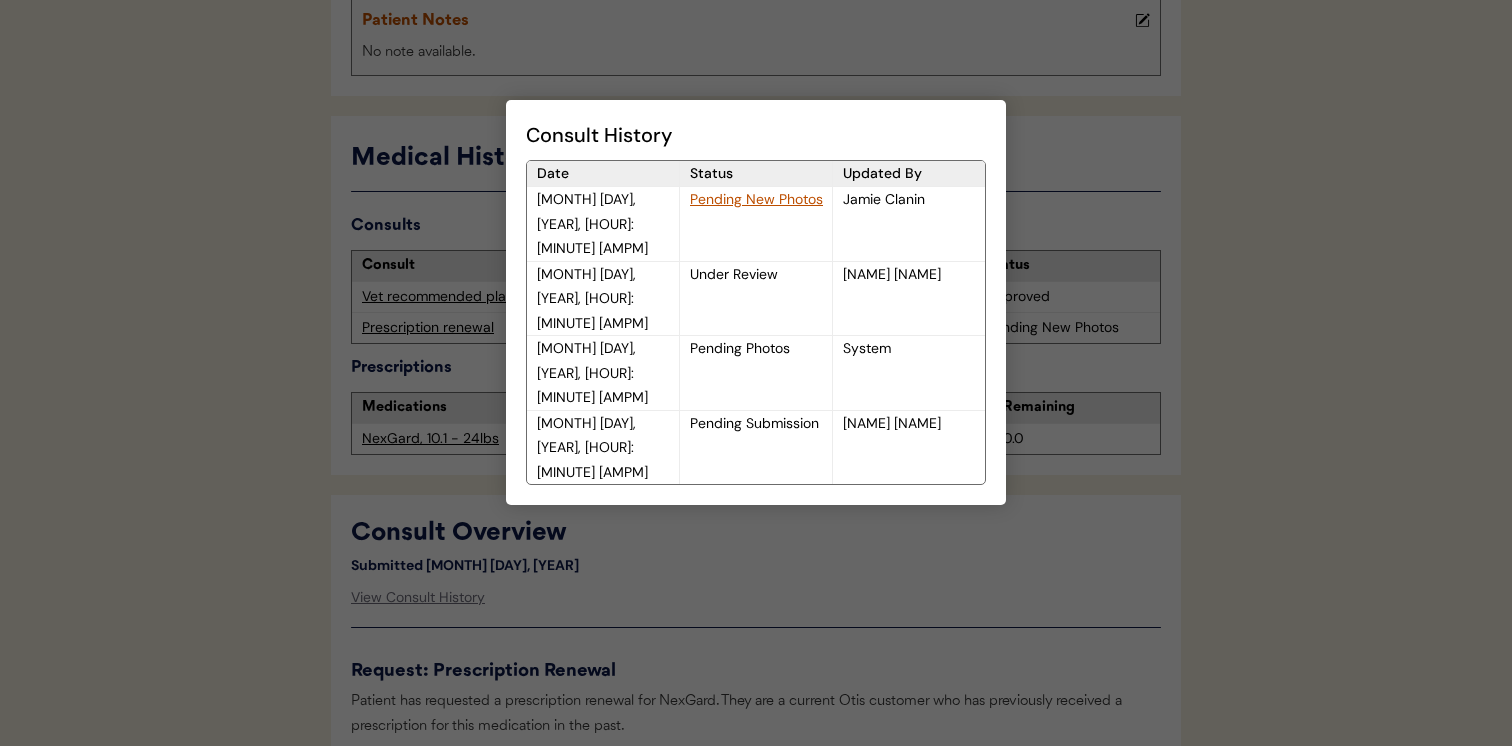 click at bounding box center (756, 373) 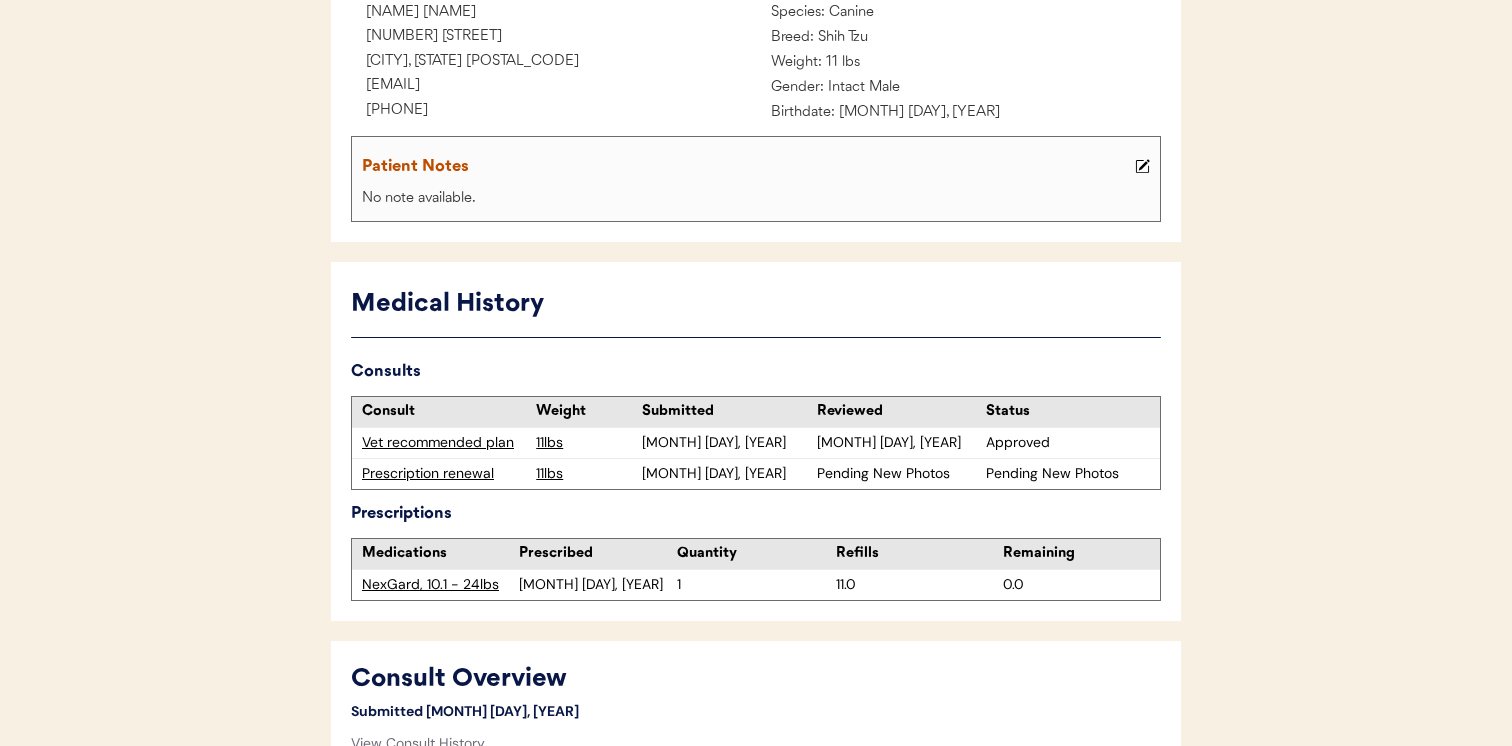 scroll, scrollTop: 0, scrollLeft: 0, axis: both 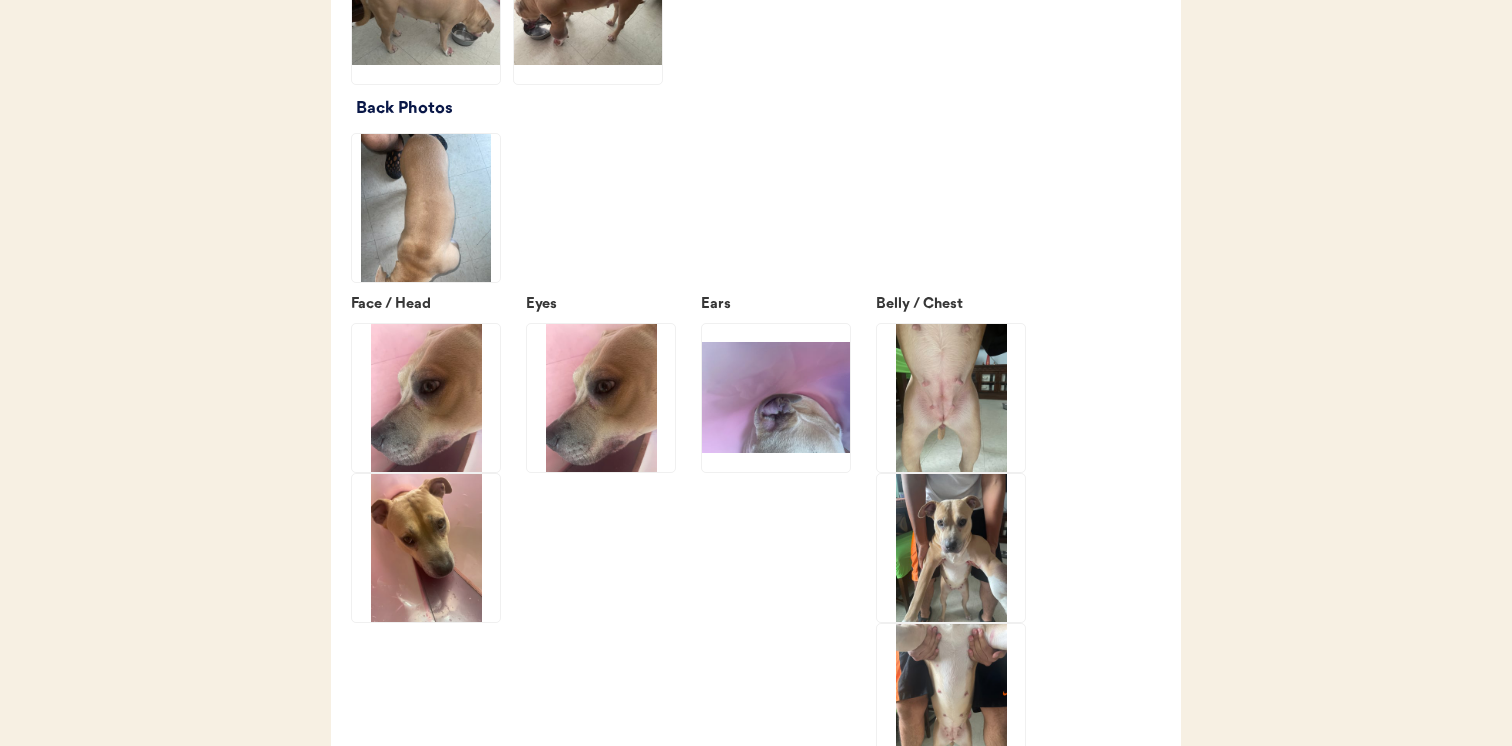 click 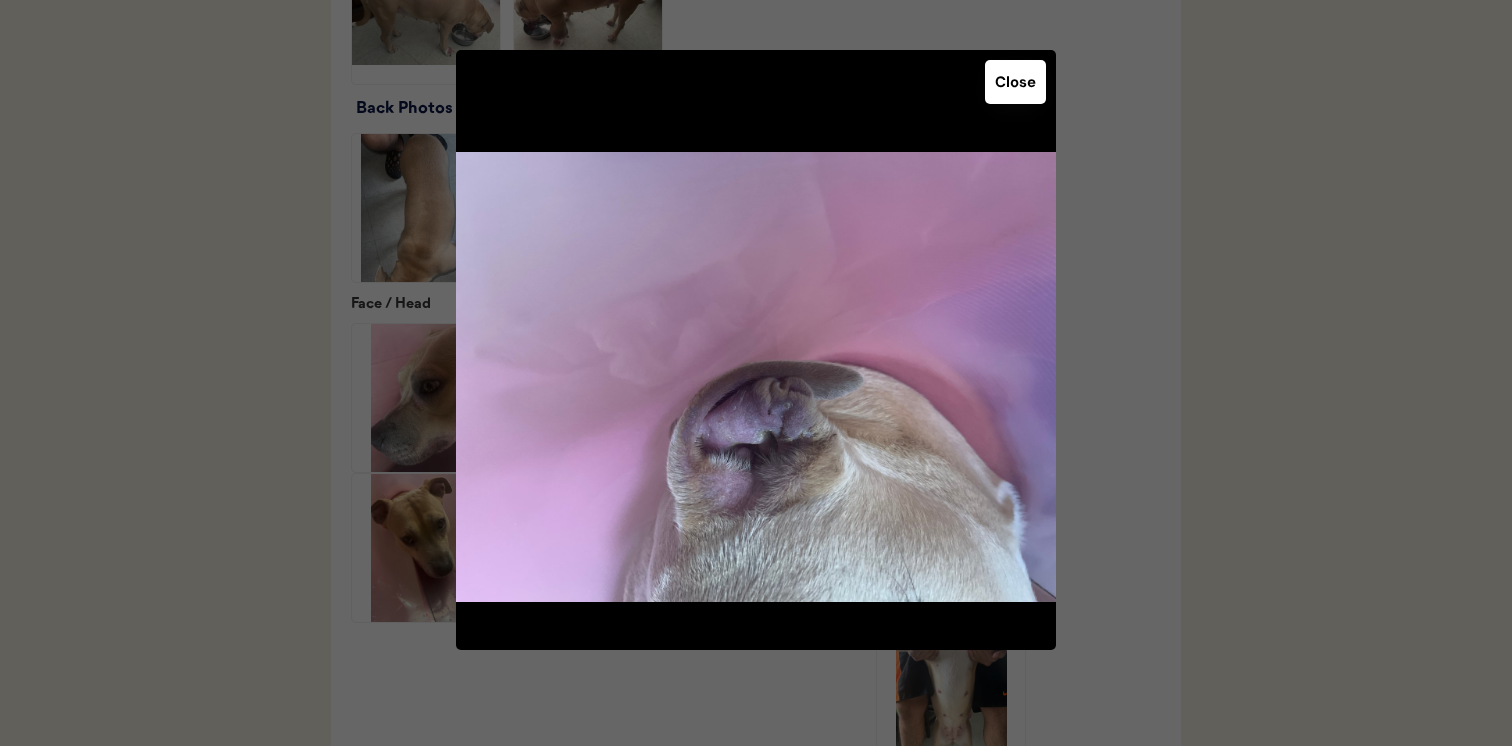 click at bounding box center [756, 373] 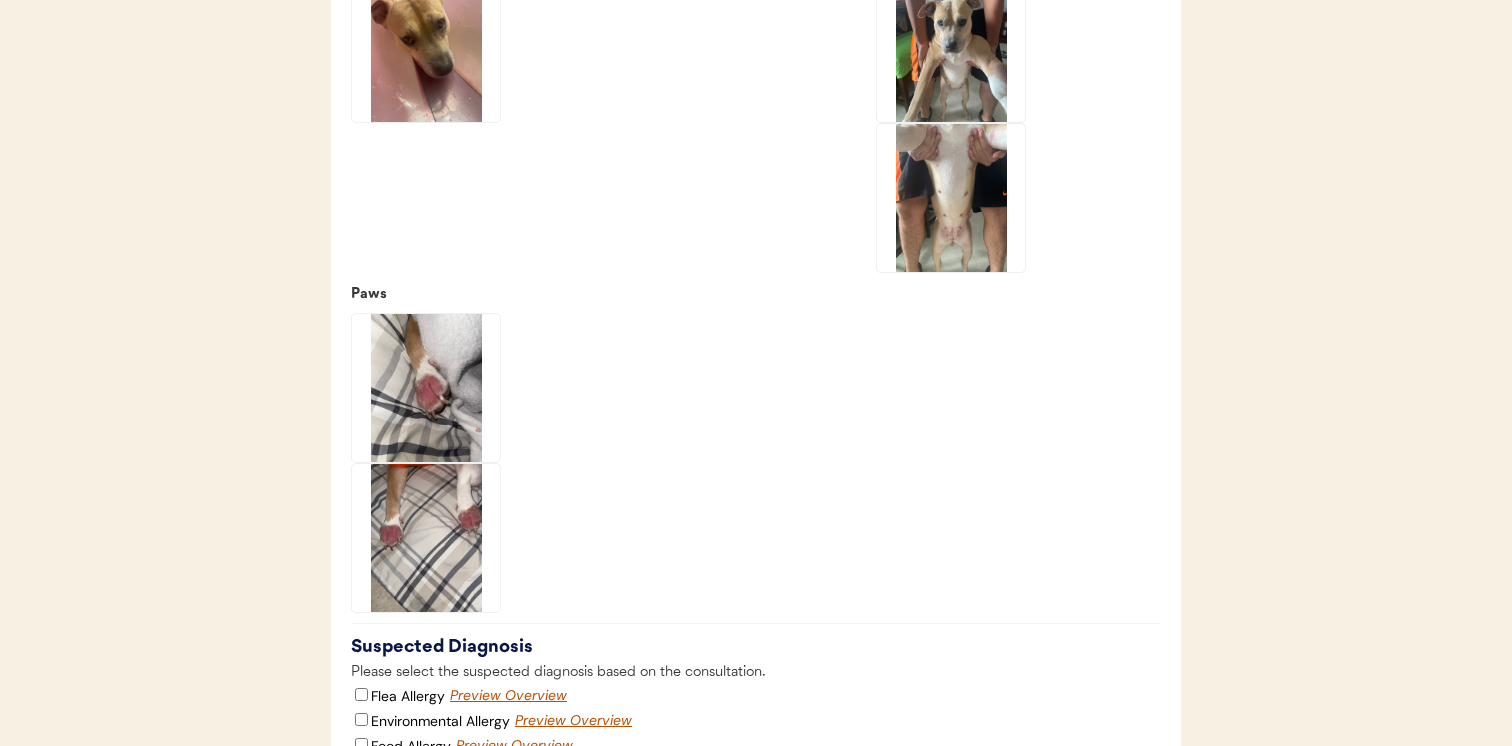 scroll, scrollTop: 3146, scrollLeft: 0, axis: vertical 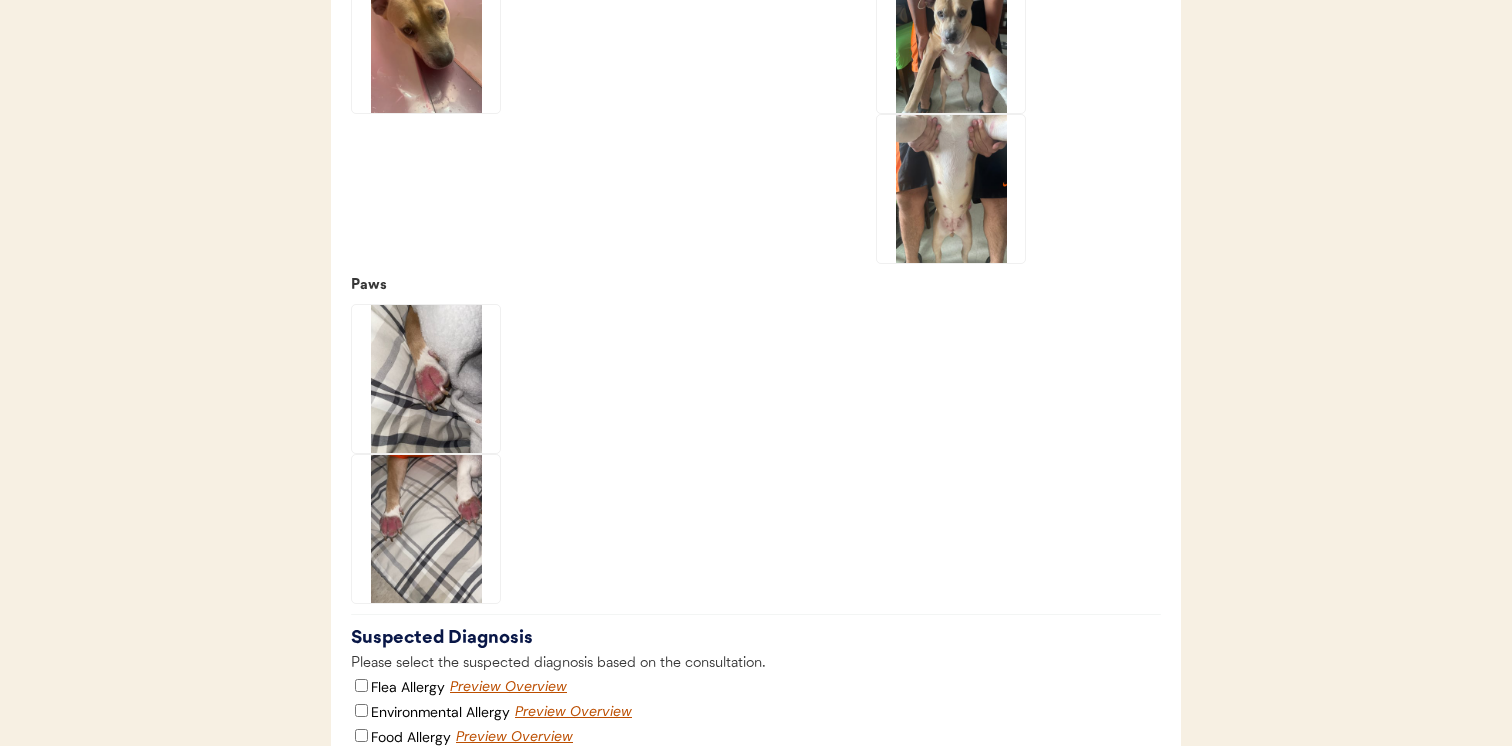 click 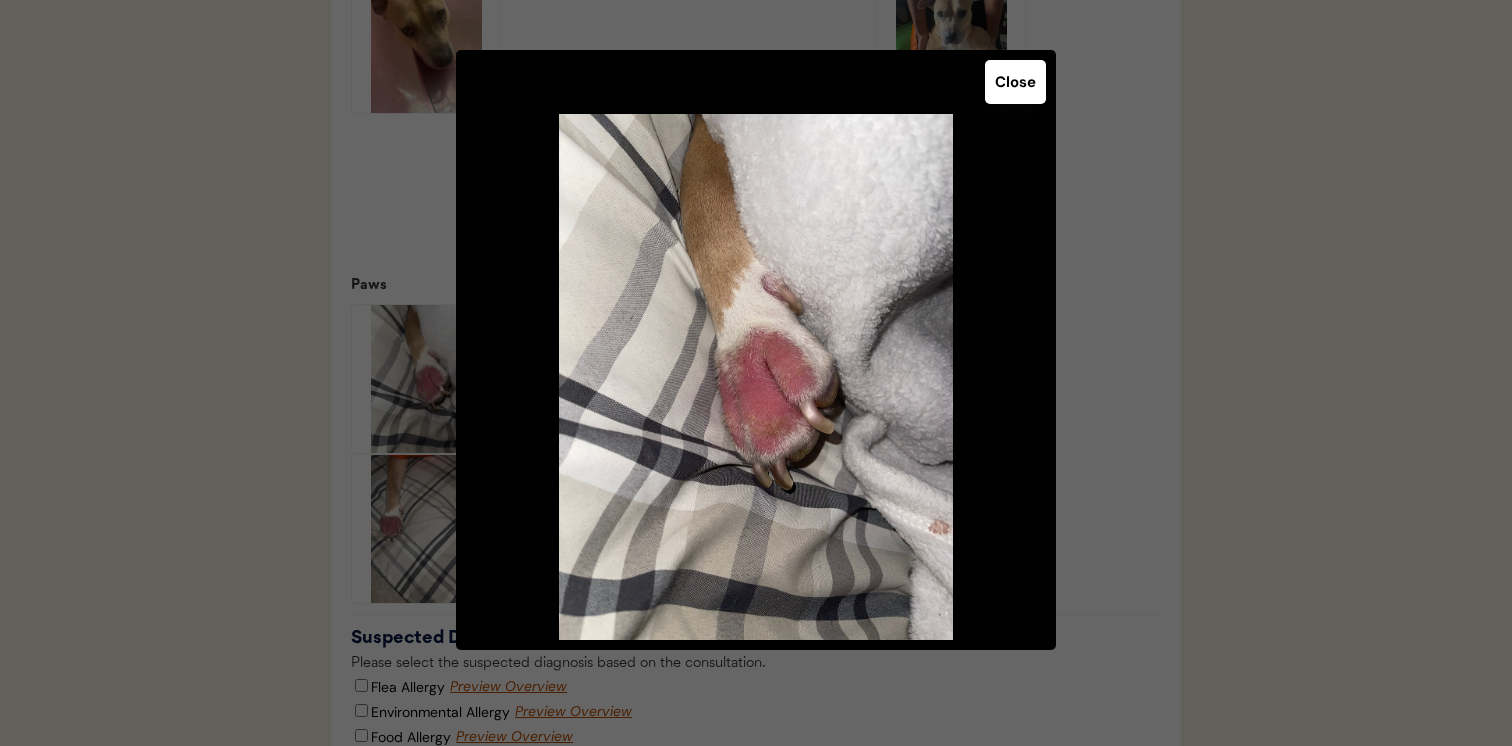 click at bounding box center (756, 373) 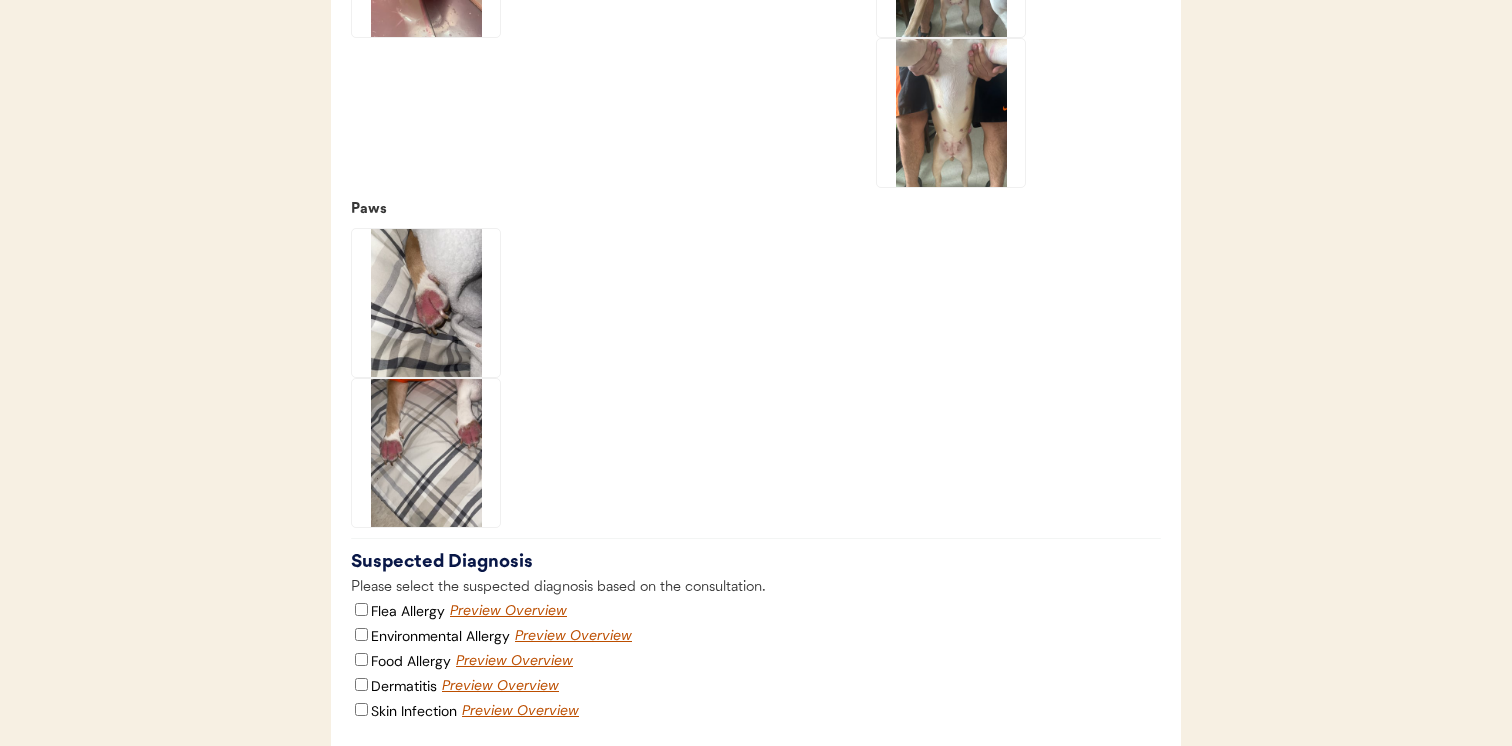 scroll, scrollTop: 3273, scrollLeft: 0, axis: vertical 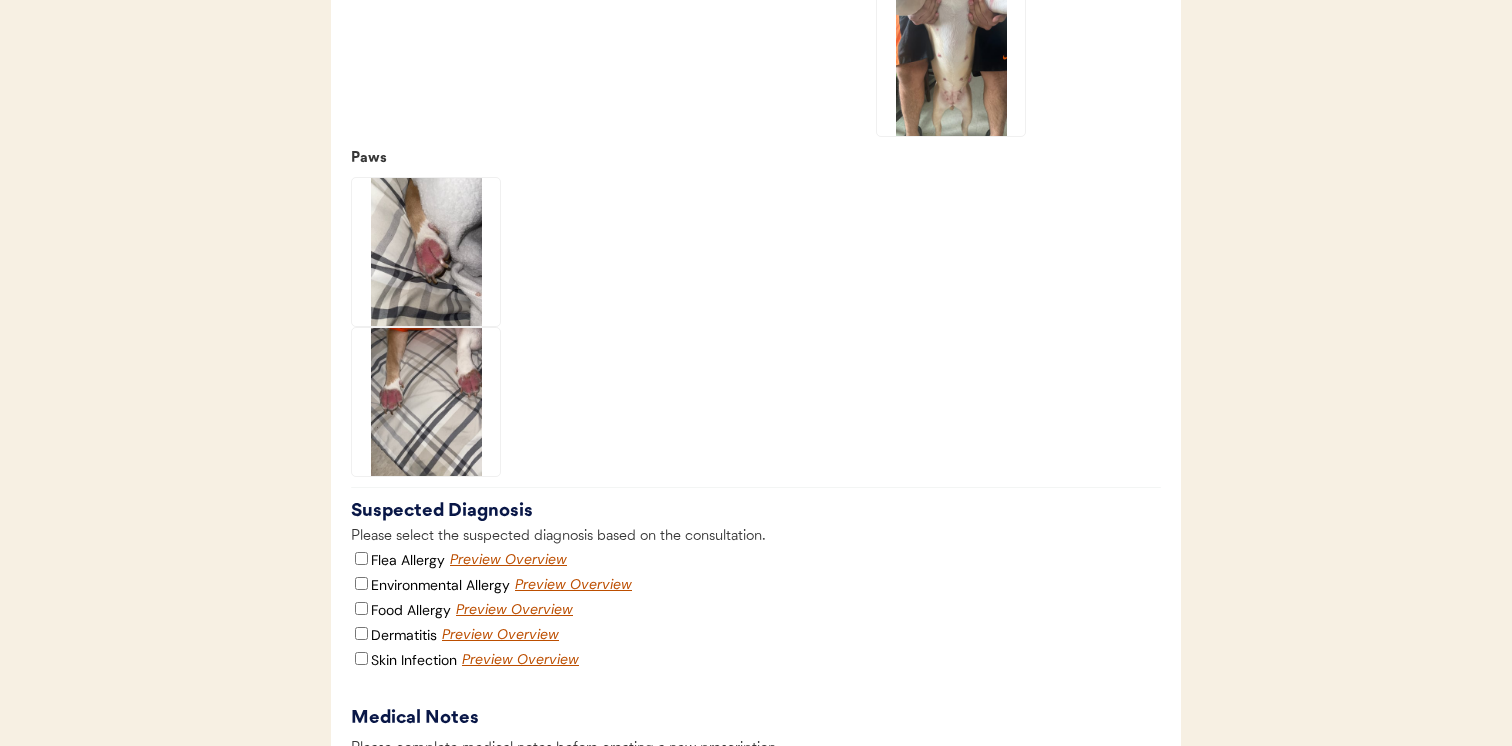 click 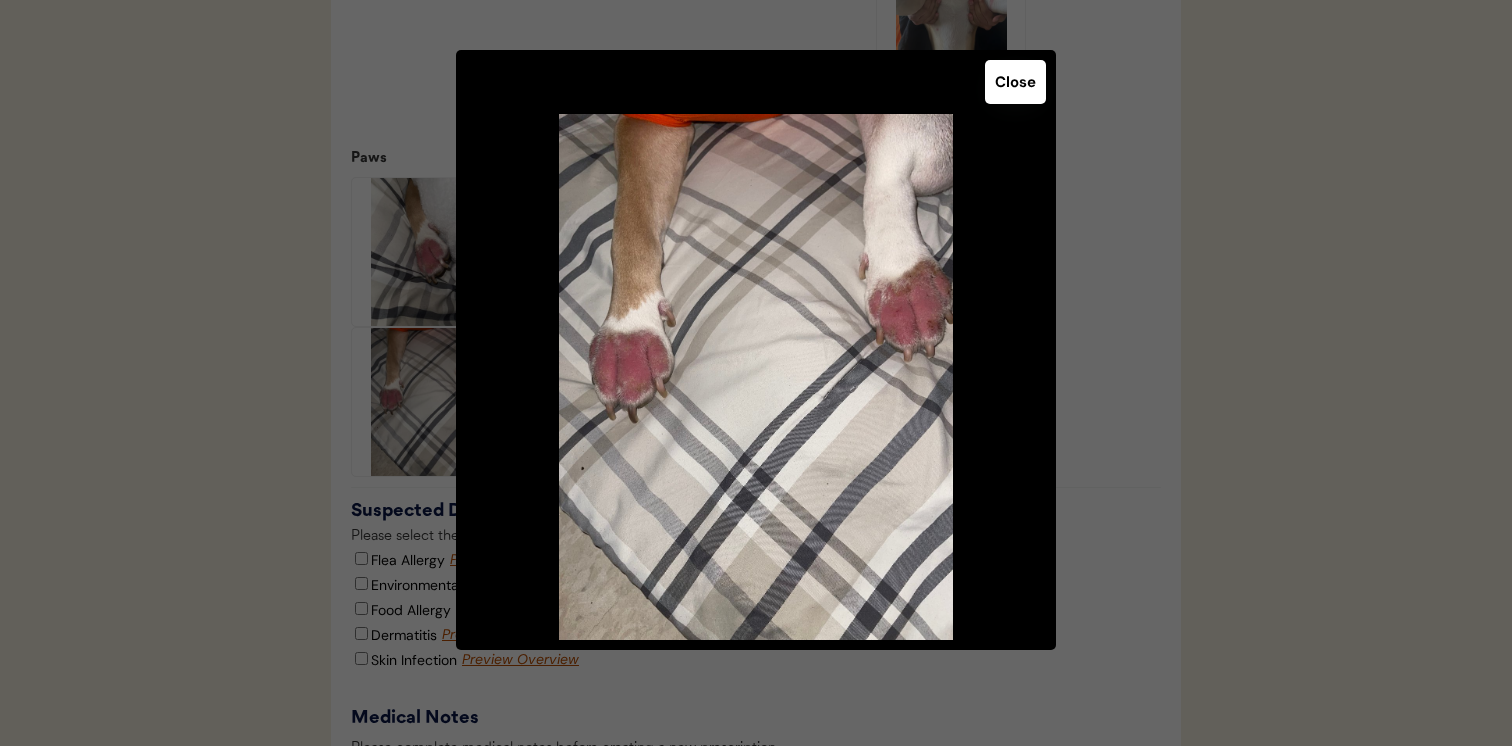 click at bounding box center [756, 373] 